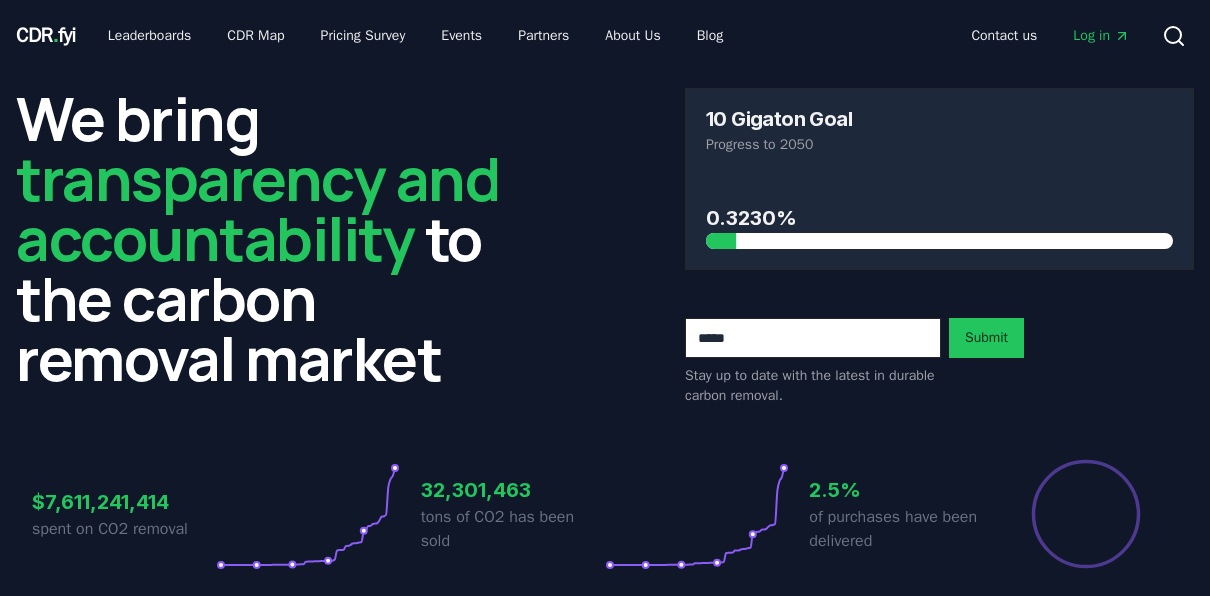 scroll, scrollTop: 0, scrollLeft: 0, axis: both 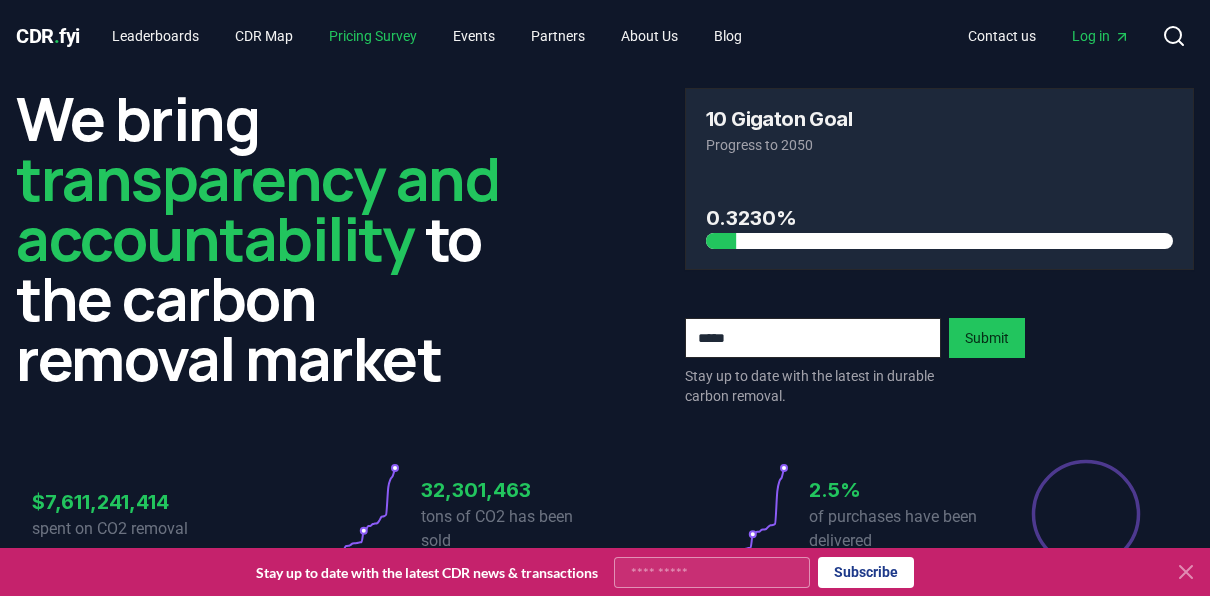 click on "Pricing Survey" at bounding box center [373, 36] 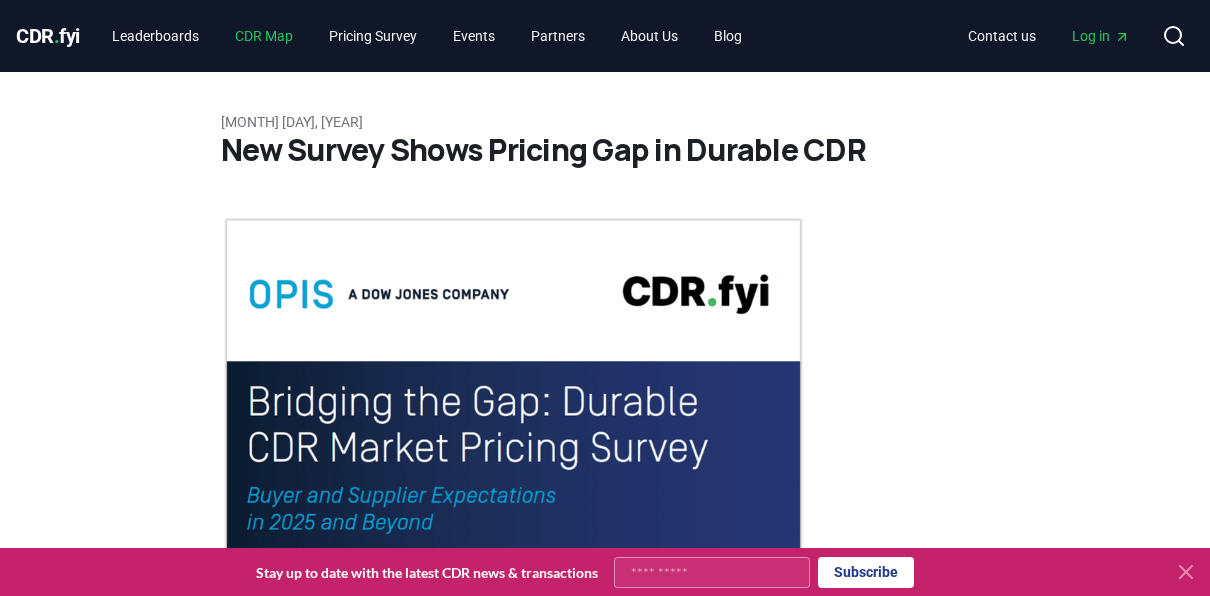 click on "CDR Map" at bounding box center (264, 36) 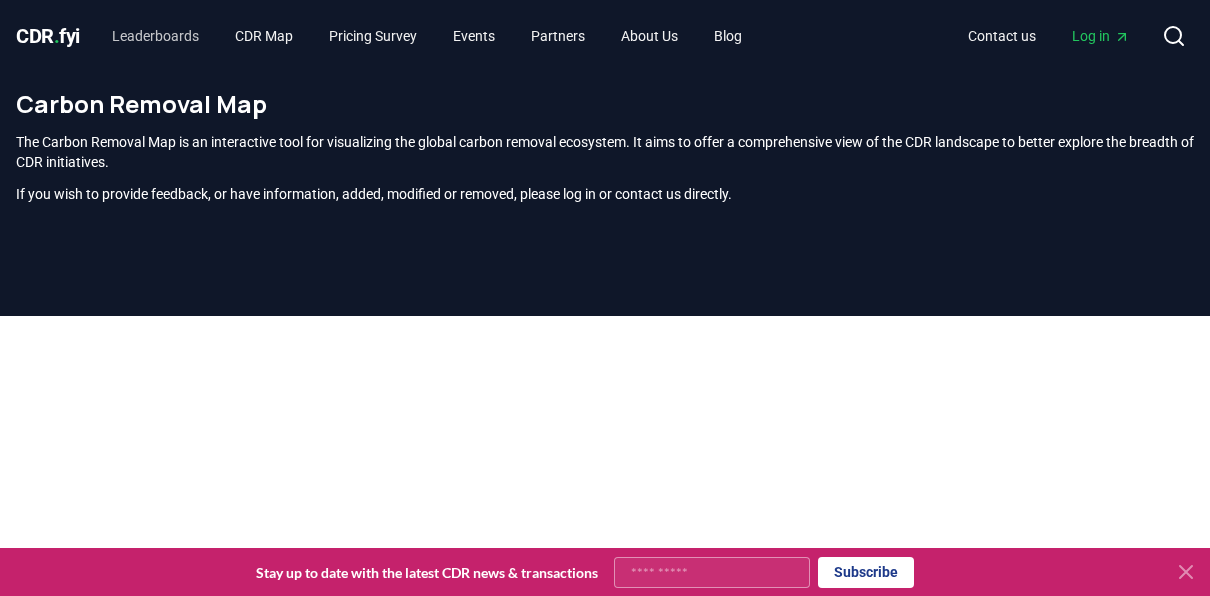 click on "CDR . fyi Leaderboards CDR Map Pricing Survey Events Partners About Us Blog Contact us Log in Search Carbon Removal Map The Carbon Removal Map is an interactive tool for visualizing the global carbon removal ecosystem. It aims to offer a comprehensive view of the CDR landscape to better explore the breadth of CDR initiatives. If you wish to provide feedback, or have information, added, modified or removed, please log in or contact us directly. CDR.fyi We bring   transparency and accountability   to the durable carbon removal market Leaderboards CDR Map Partners About Blog Terms of Service Privacy Policy Contact © 2025 CDR.fyi. All rights reserved." at bounding box center [605, 602] 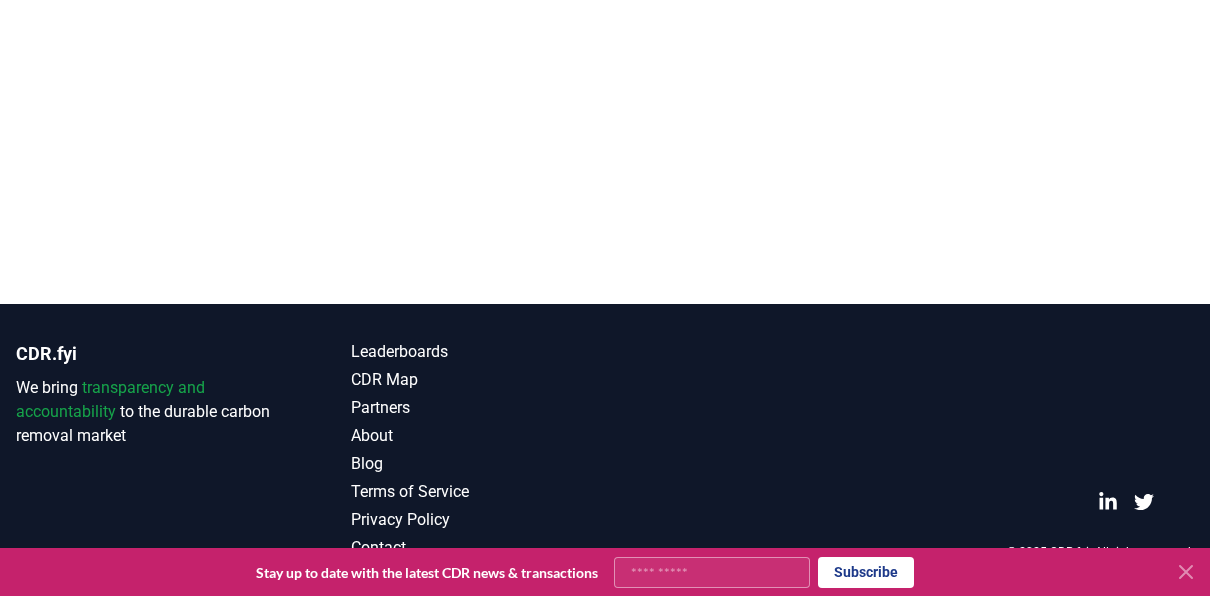 scroll, scrollTop: 0, scrollLeft: 0, axis: both 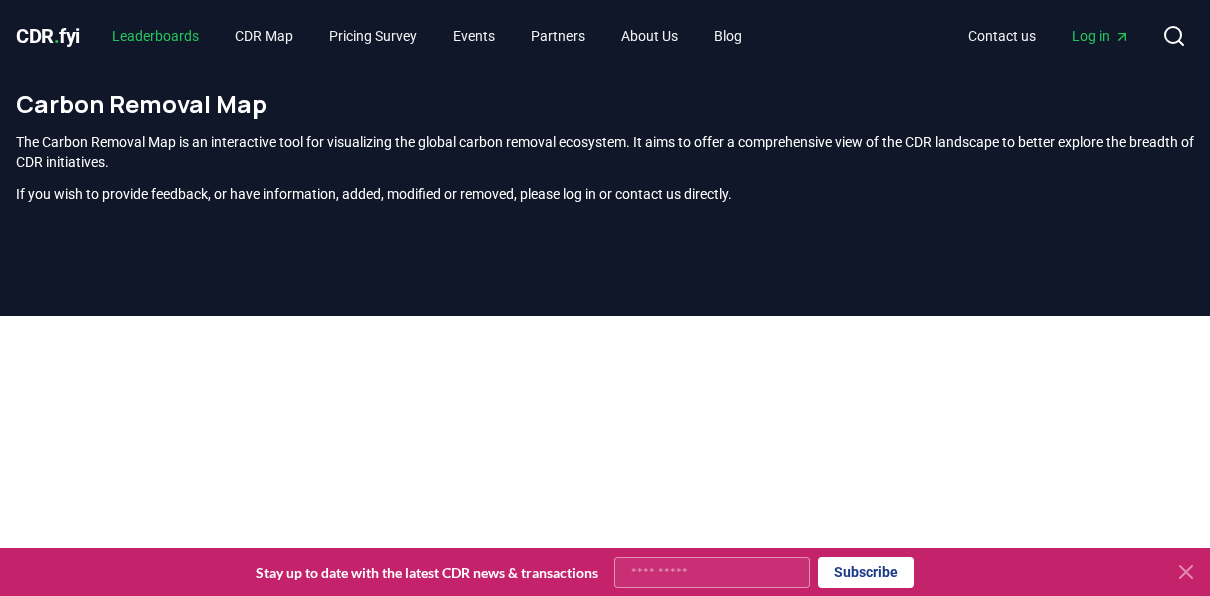 click on "Leaderboards" at bounding box center (155, 36) 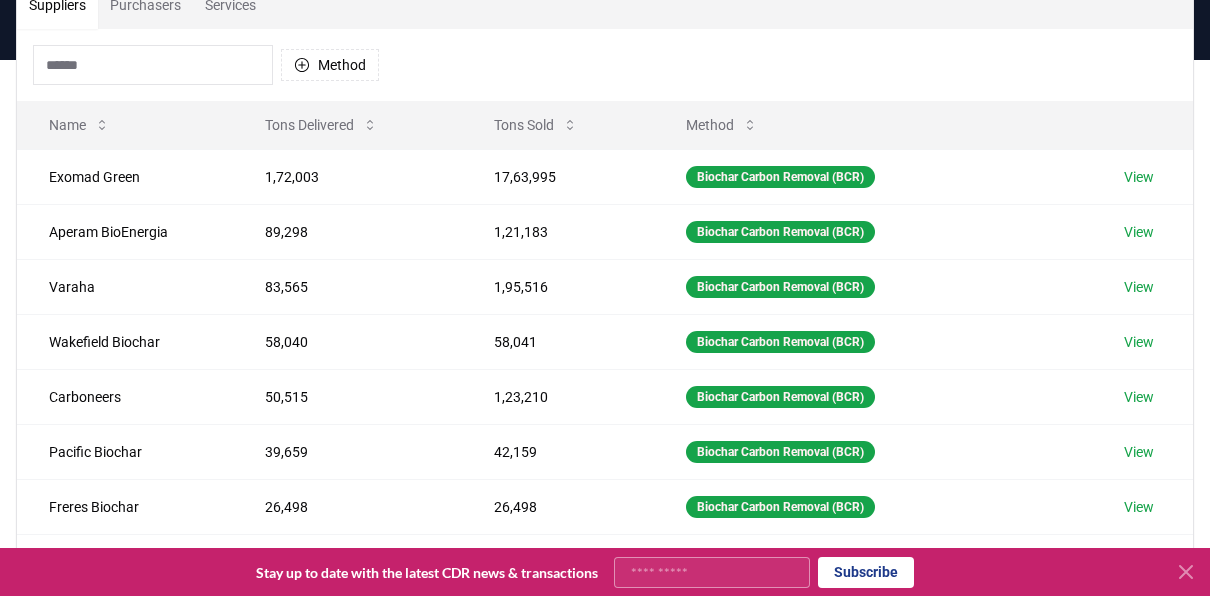 scroll, scrollTop: 173, scrollLeft: 0, axis: vertical 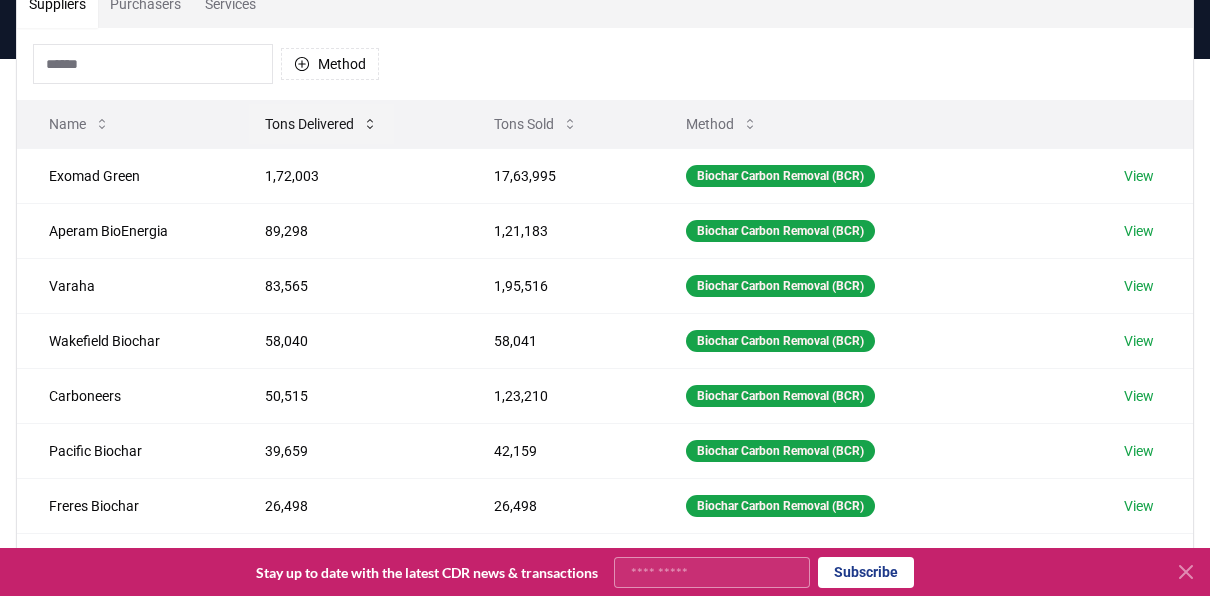 click 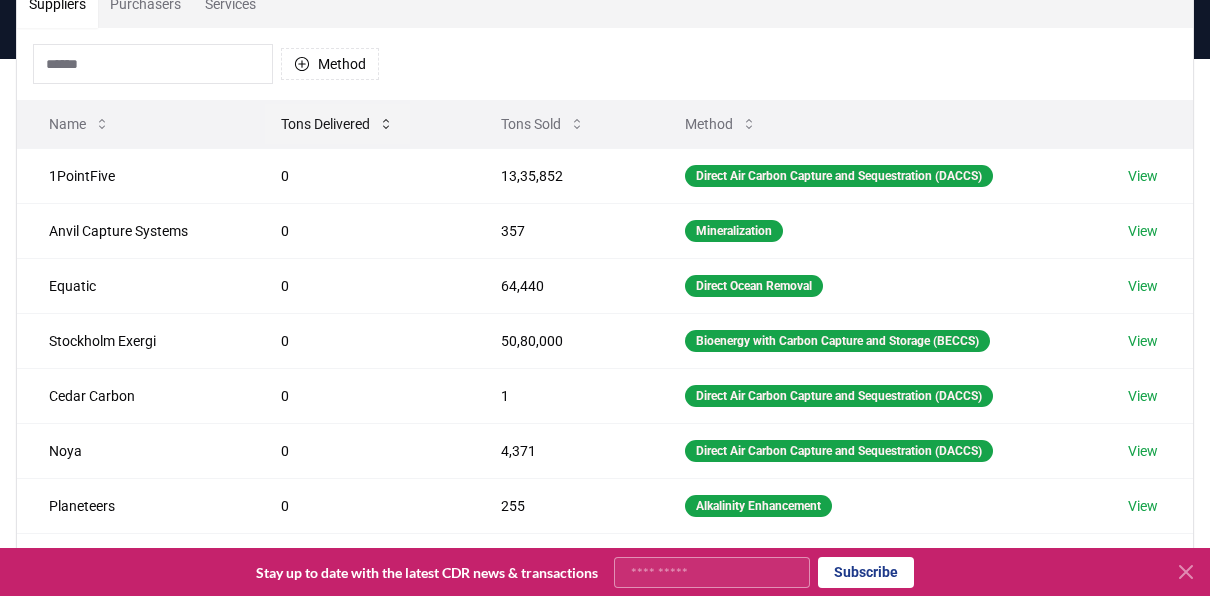 click on "Tons Delivered" at bounding box center (337, 124) 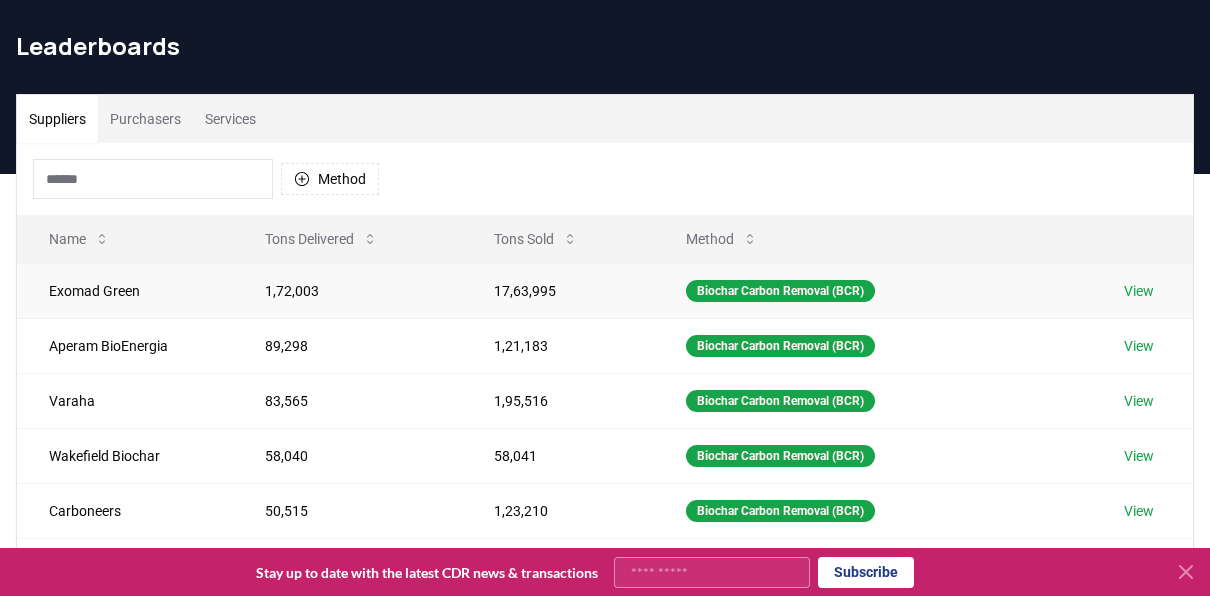 scroll, scrollTop: 35, scrollLeft: 0, axis: vertical 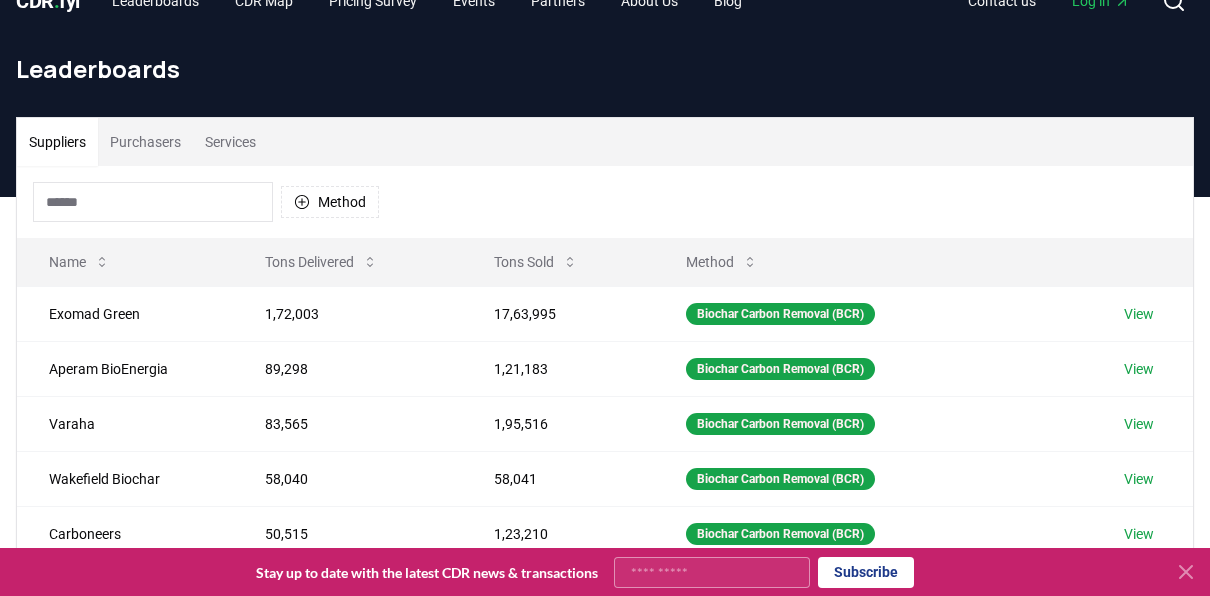 click on "Purchasers" at bounding box center (145, 142) 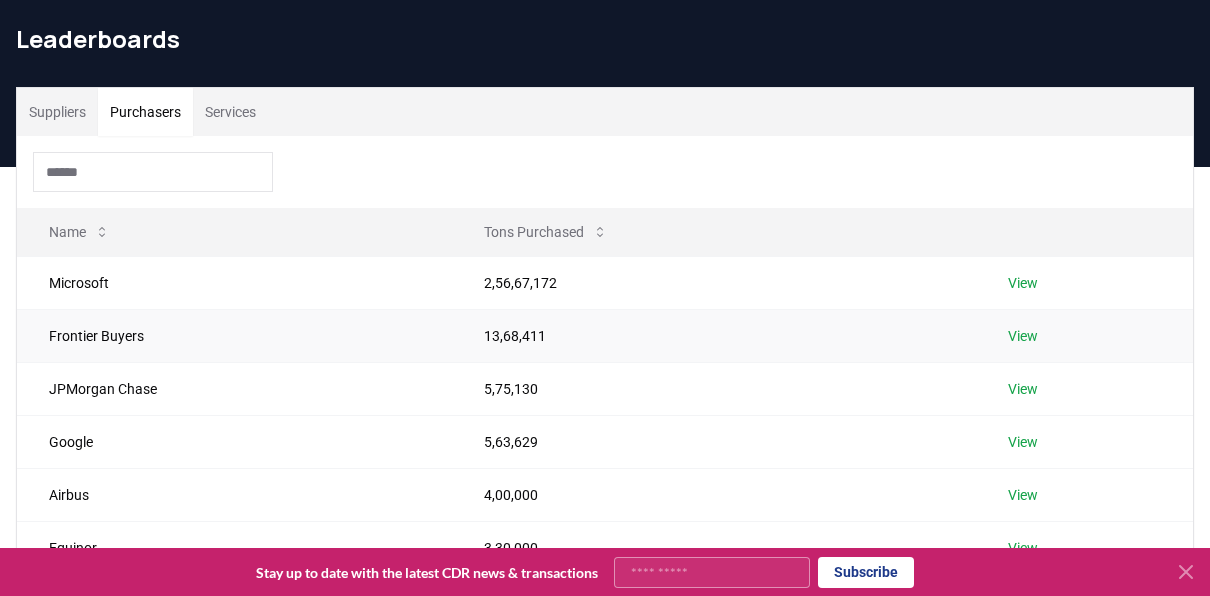 scroll, scrollTop: 69, scrollLeft: 0, axis: vertical 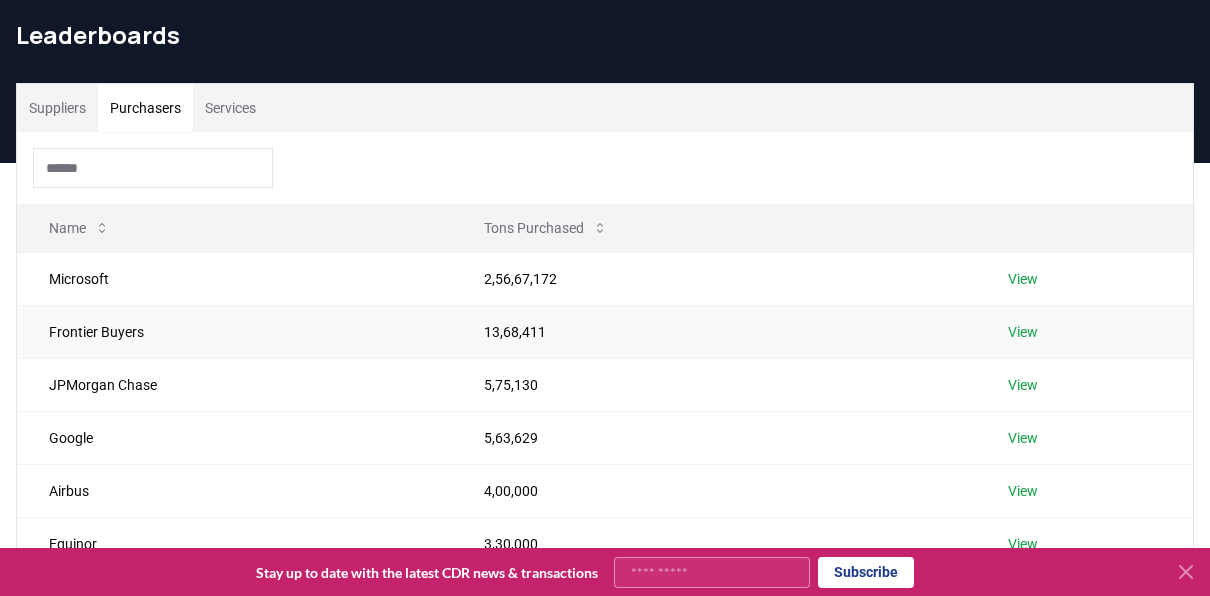 click on "View" at bounding box center [1023, 332] 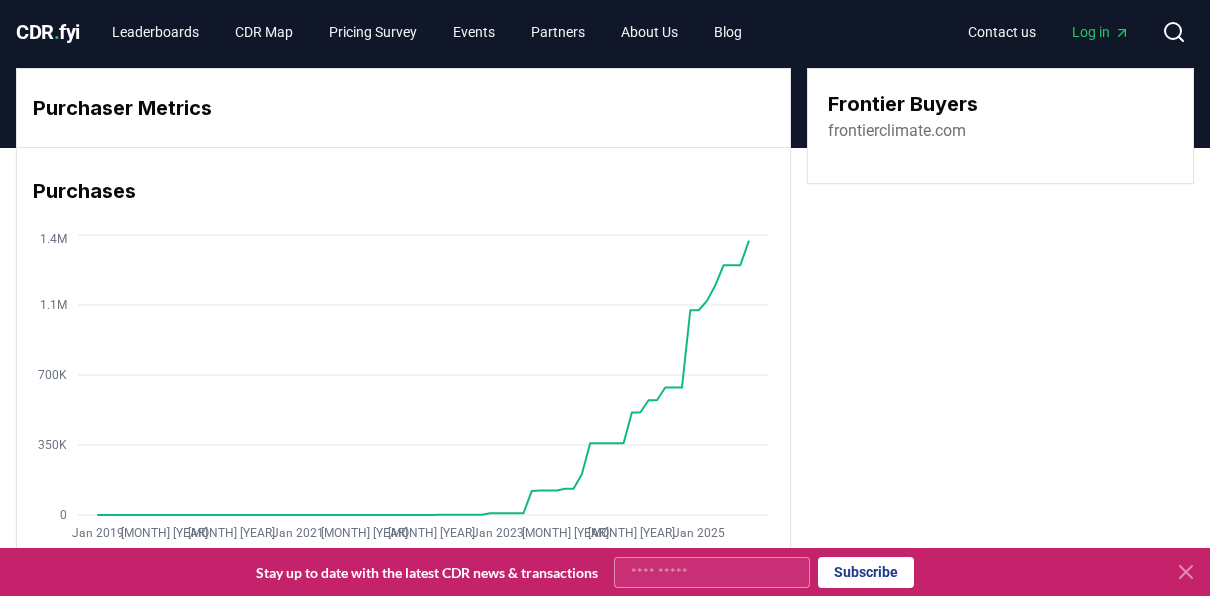 scroll, scrollTop: 0, scrollLeft: 0, axis: both 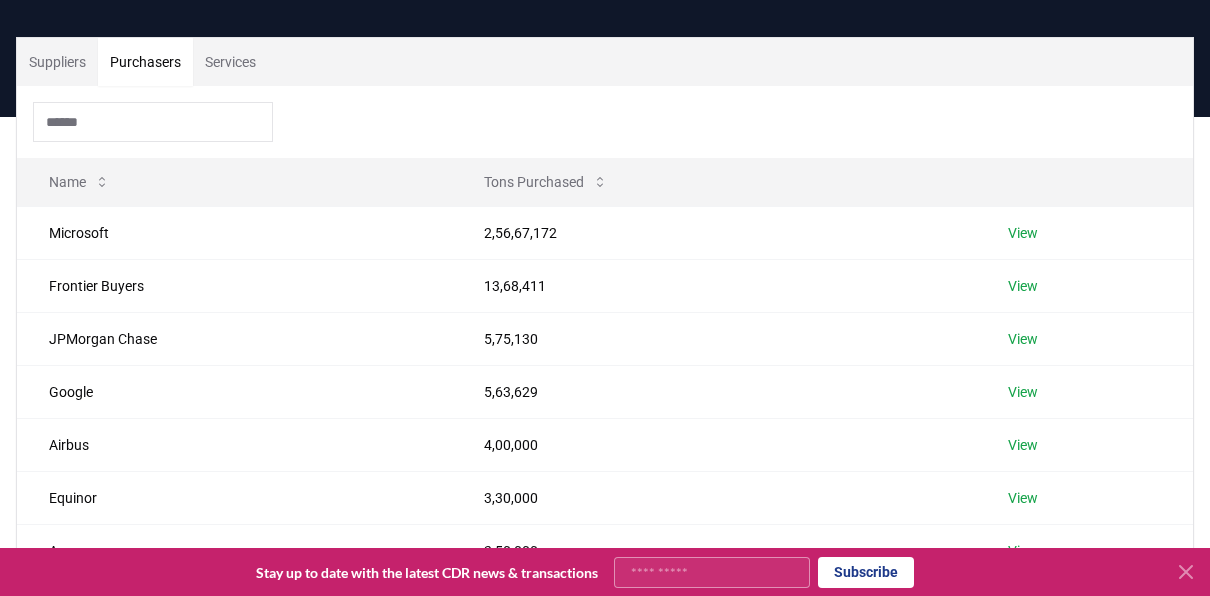 click on "Purchasers" at bounding box center [145, 62] 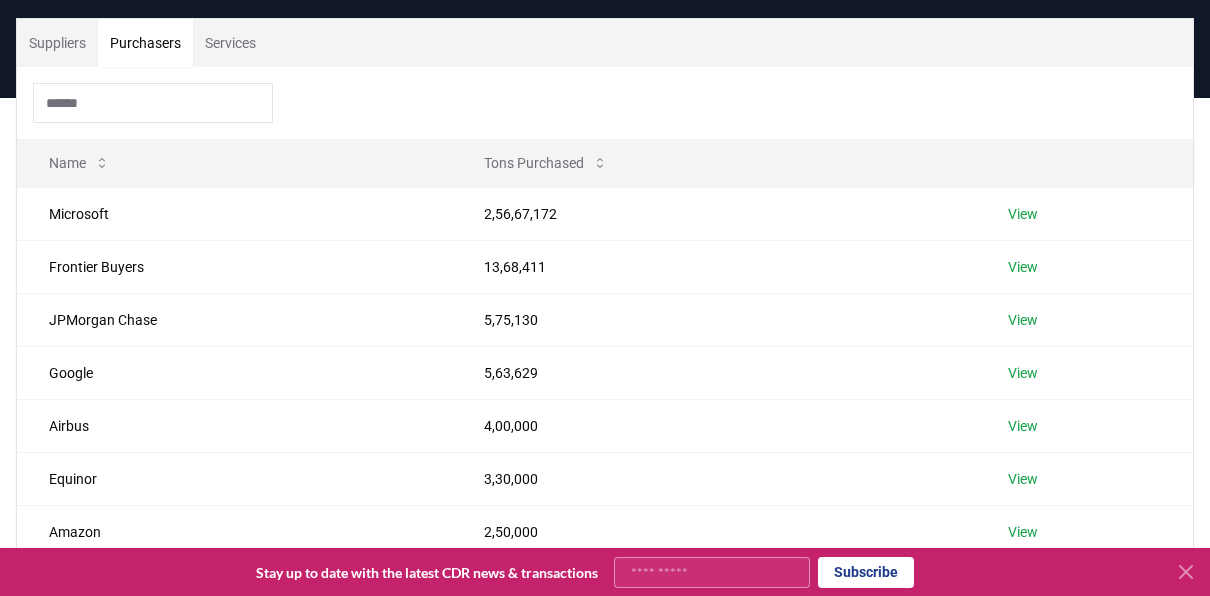 scroll, scrollTop: 120, scrollLeft: 0, axis: vertical 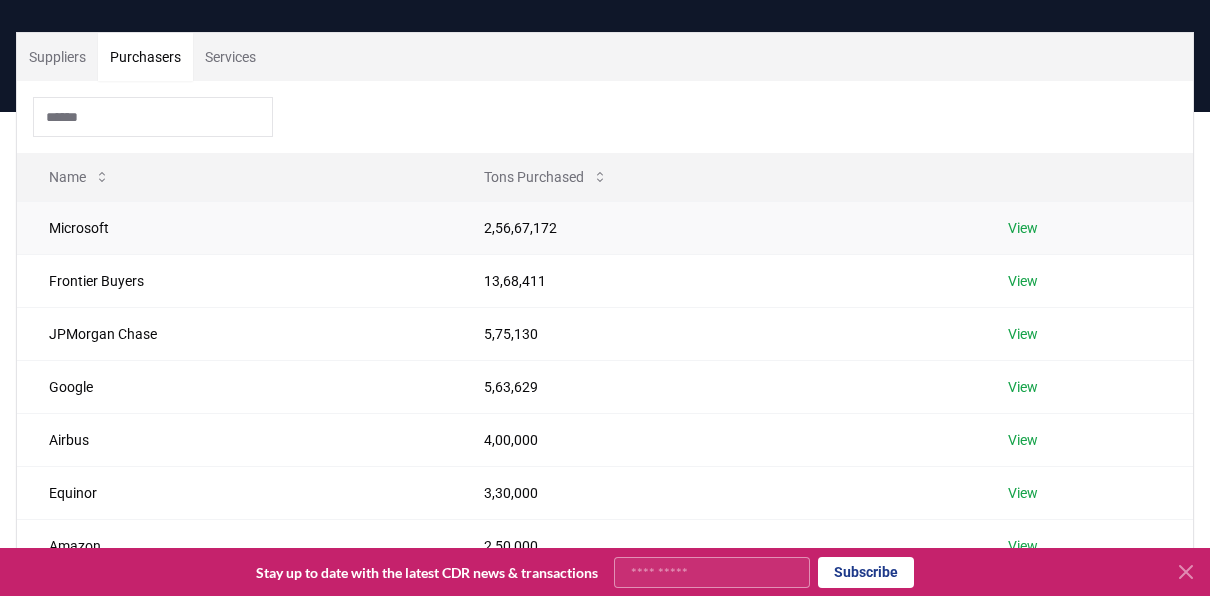 click on "View" at bounding box center [1023, 228] 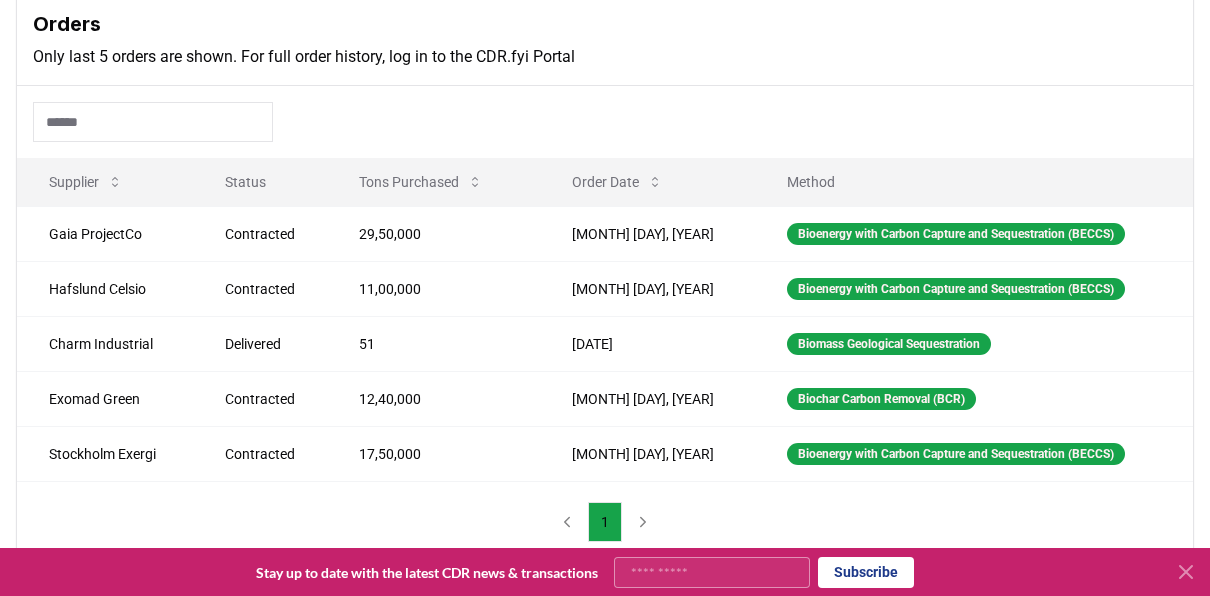 scroll, scrollTop: 609, scrollLeft: 0, axis: vertical 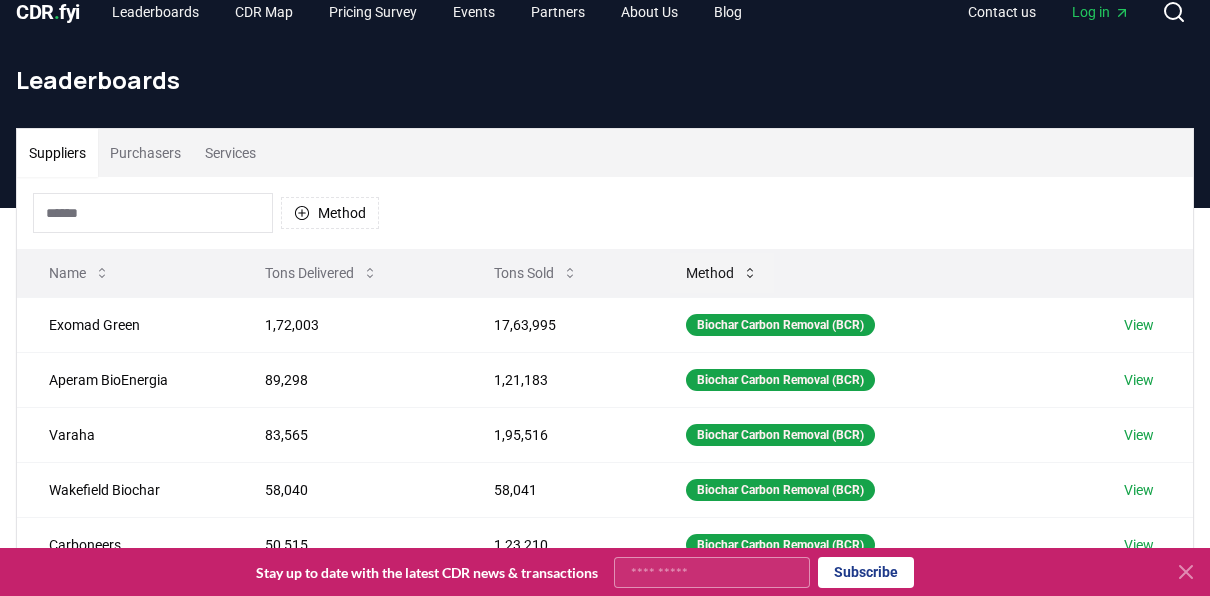 click on "Method" at bounding box center (722, 273) 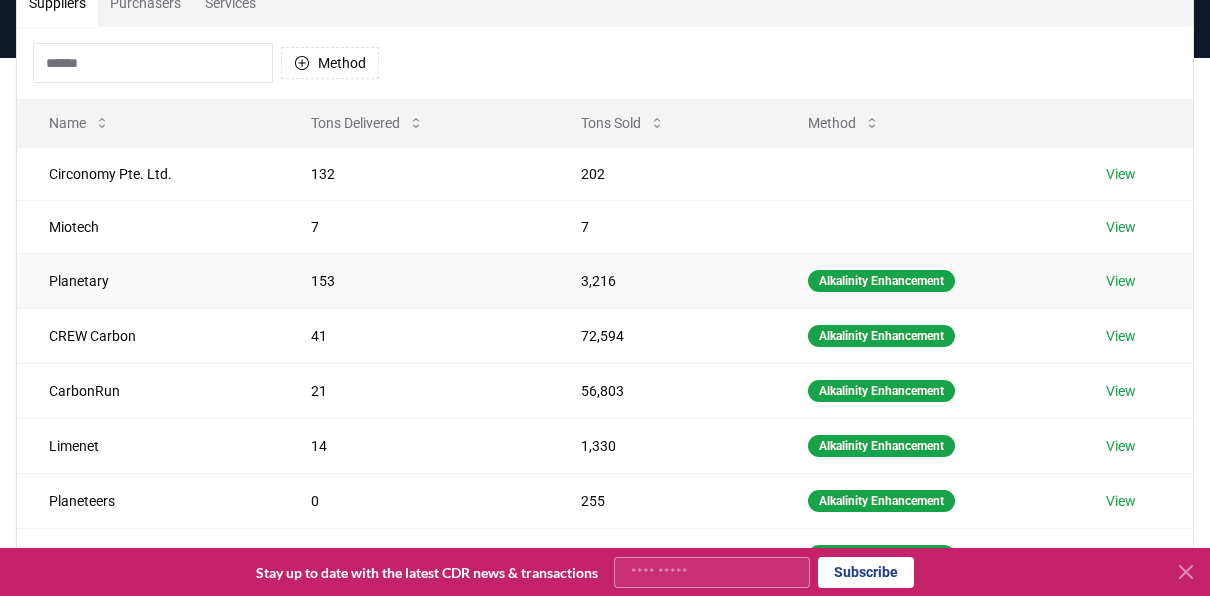 scroll, scrollTop: 24, scrollLeft: 0, axis: vertical 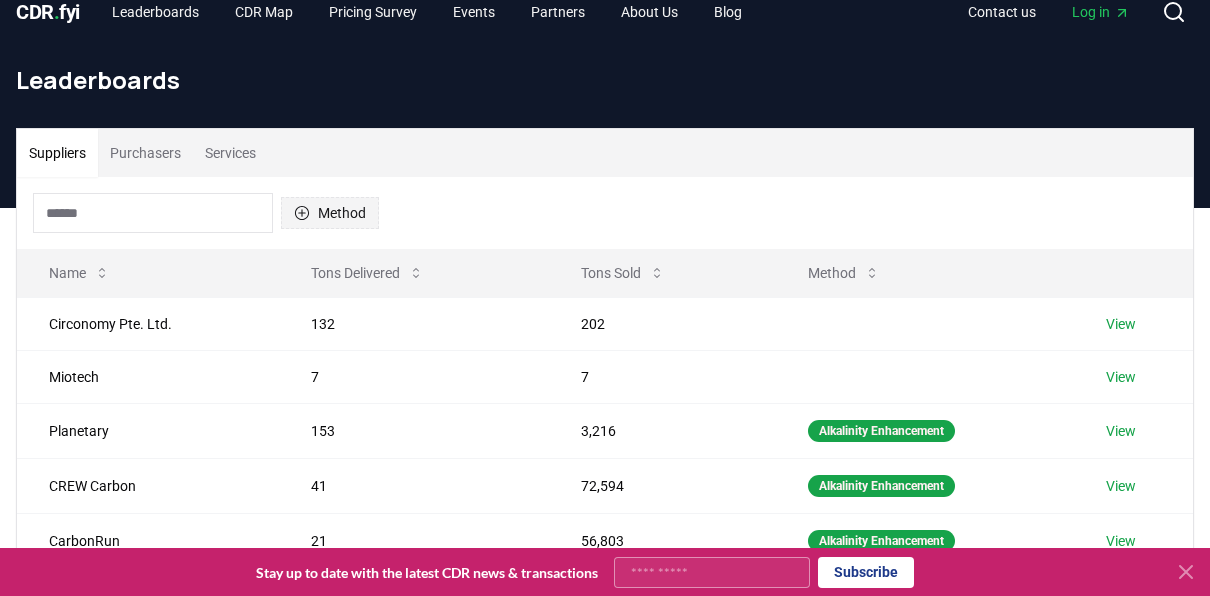 click on "Method" at bounding box center [330, 213] 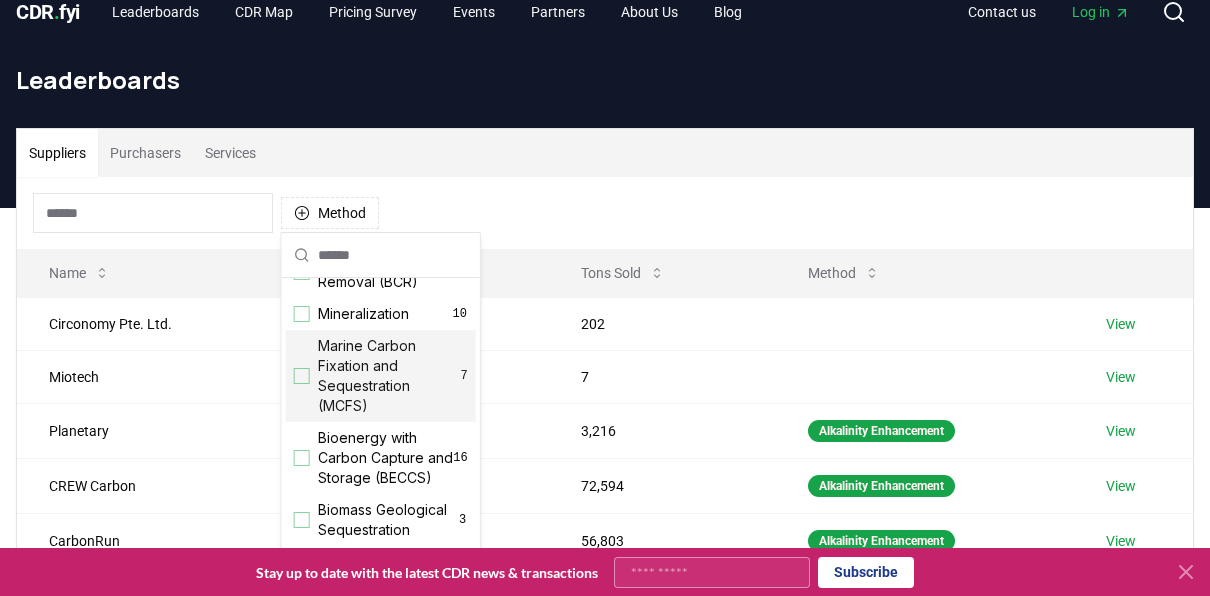 scroll, scrollTop: 0, scrollLeft: 0, axis: both 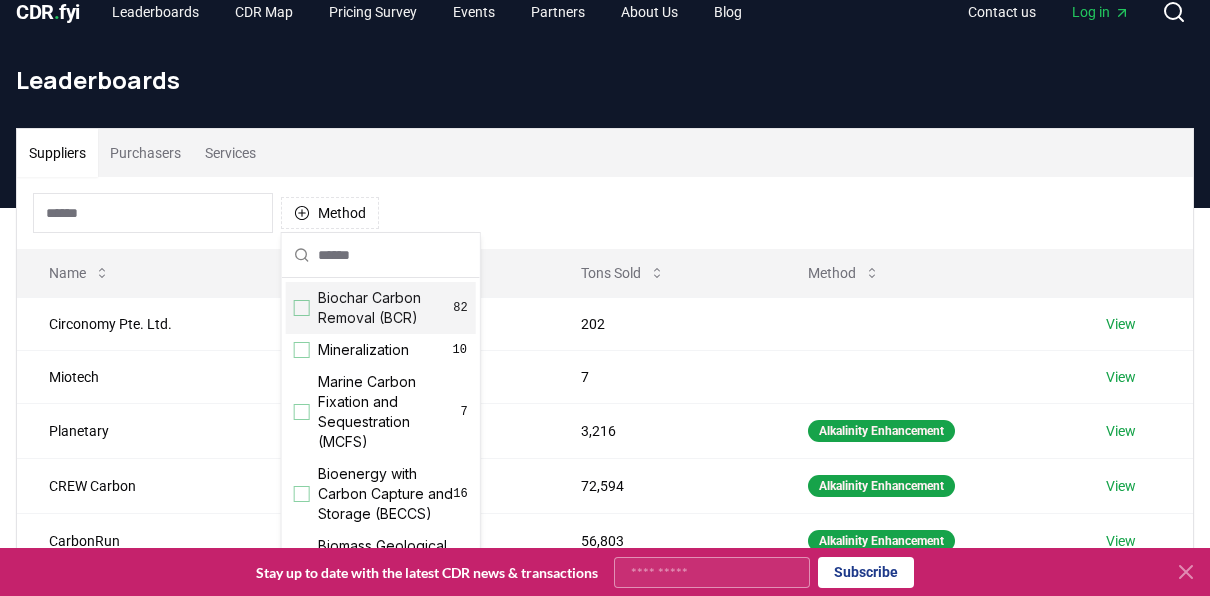 click on "Biochar Carbon Removal (BCR)" at bounding box center [386, 308] 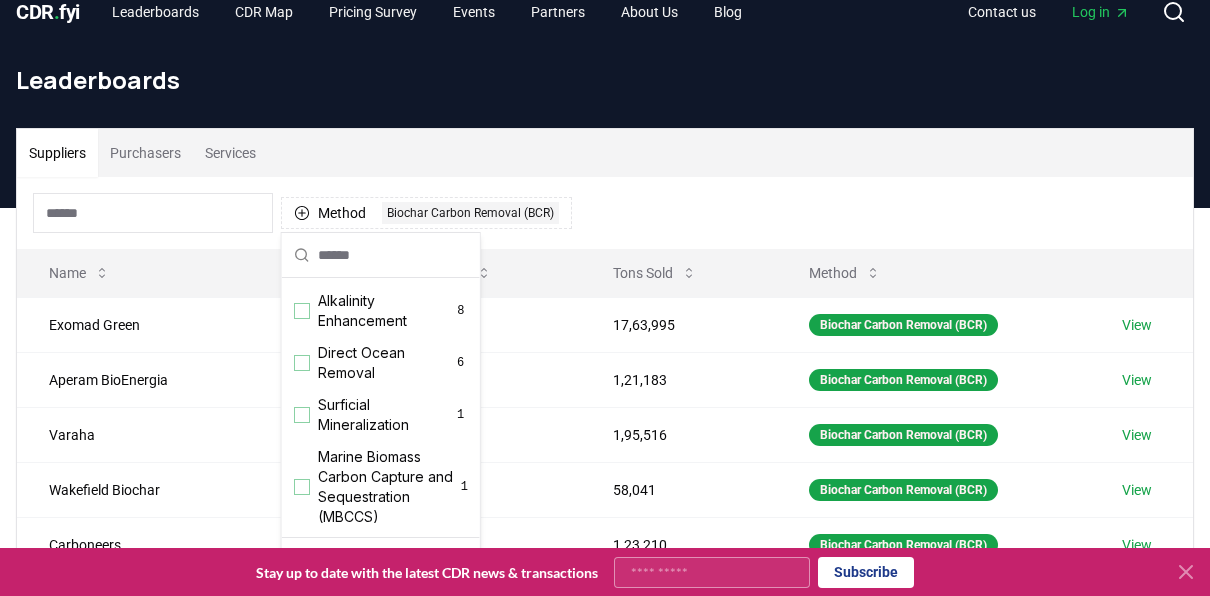 scroll, scrollTop: 585, scrollLeft: 0, axis: vertical 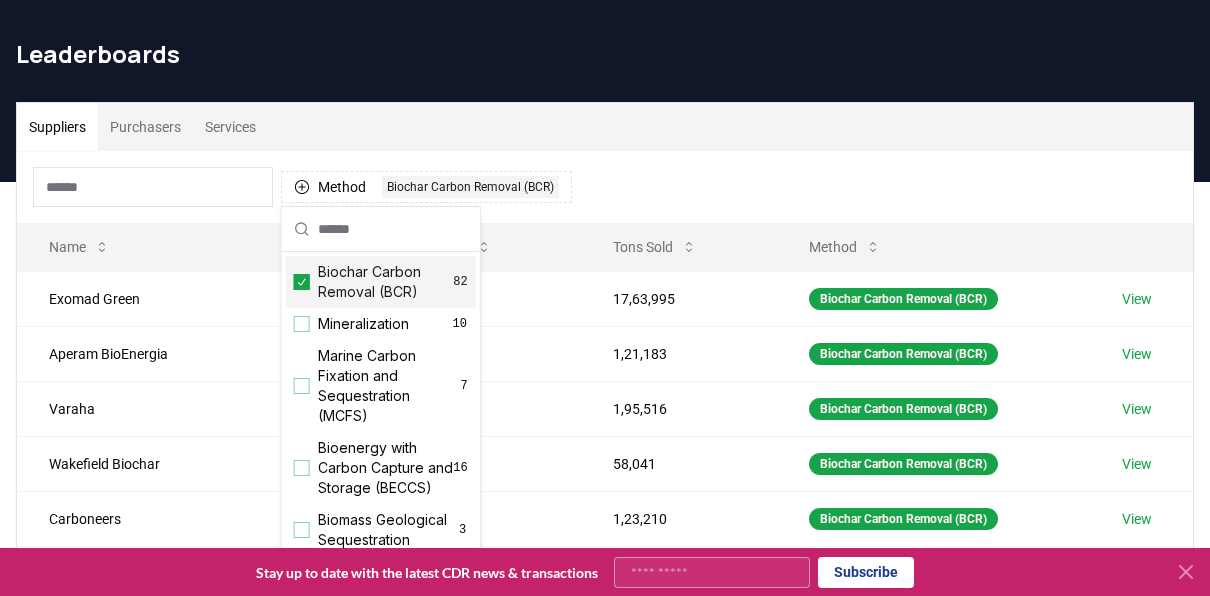 click on "Method 1 Biochar Carbon Removal (BCR)" at bounding box center [605, 187] 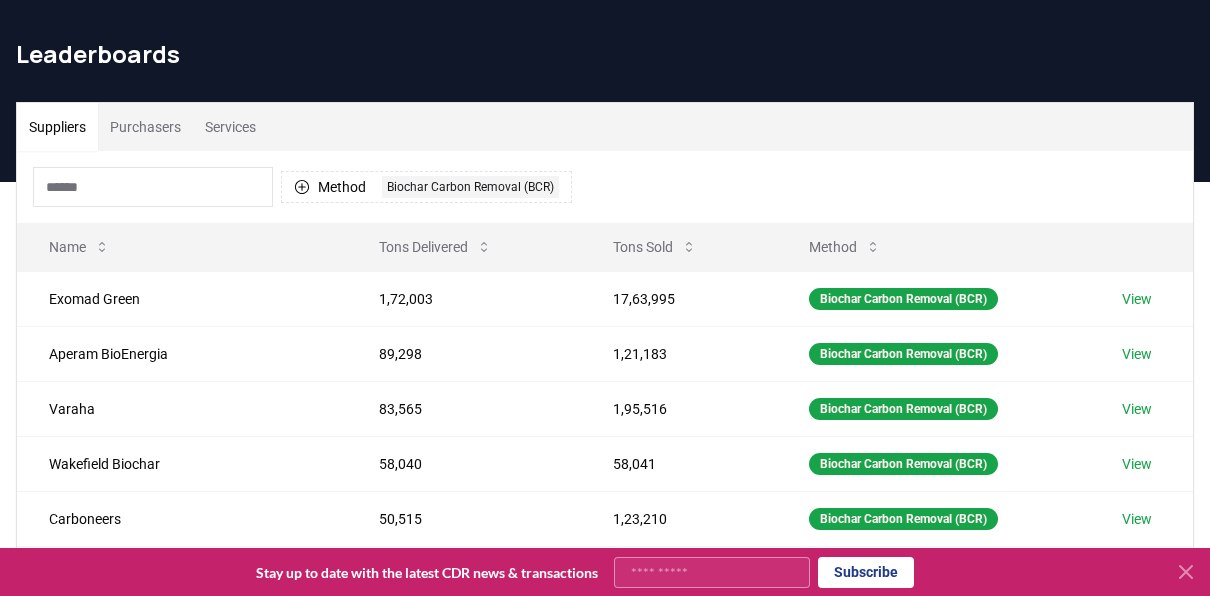 click on "Purchasers" at bounding box center [145, 127] 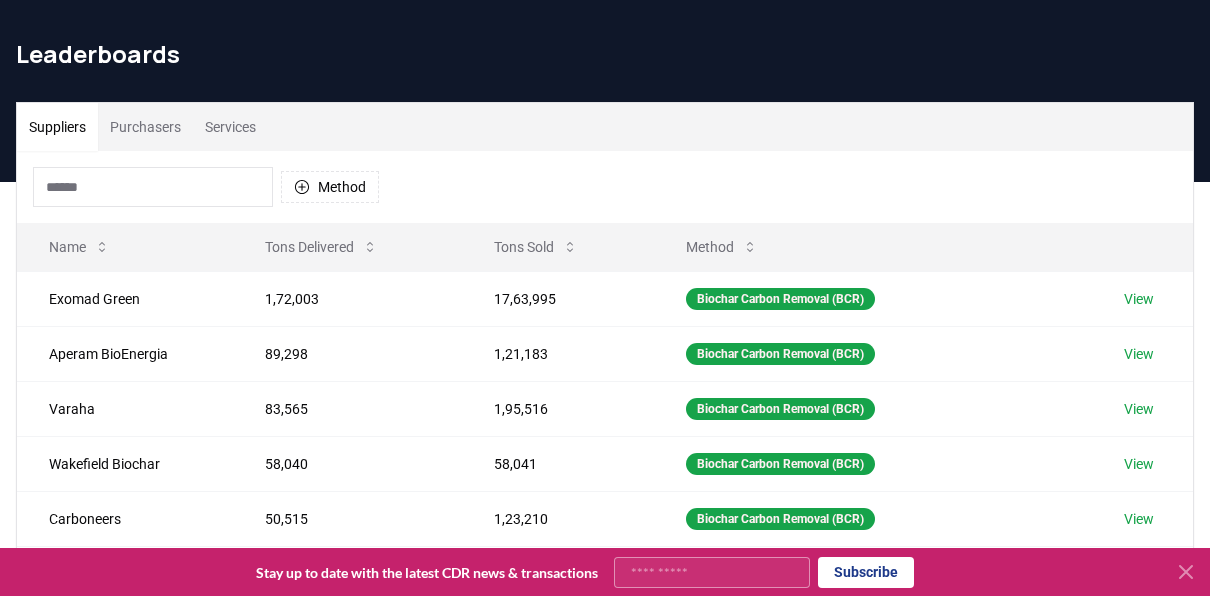 click on "Suppliers" at bounding box center [57, 127] 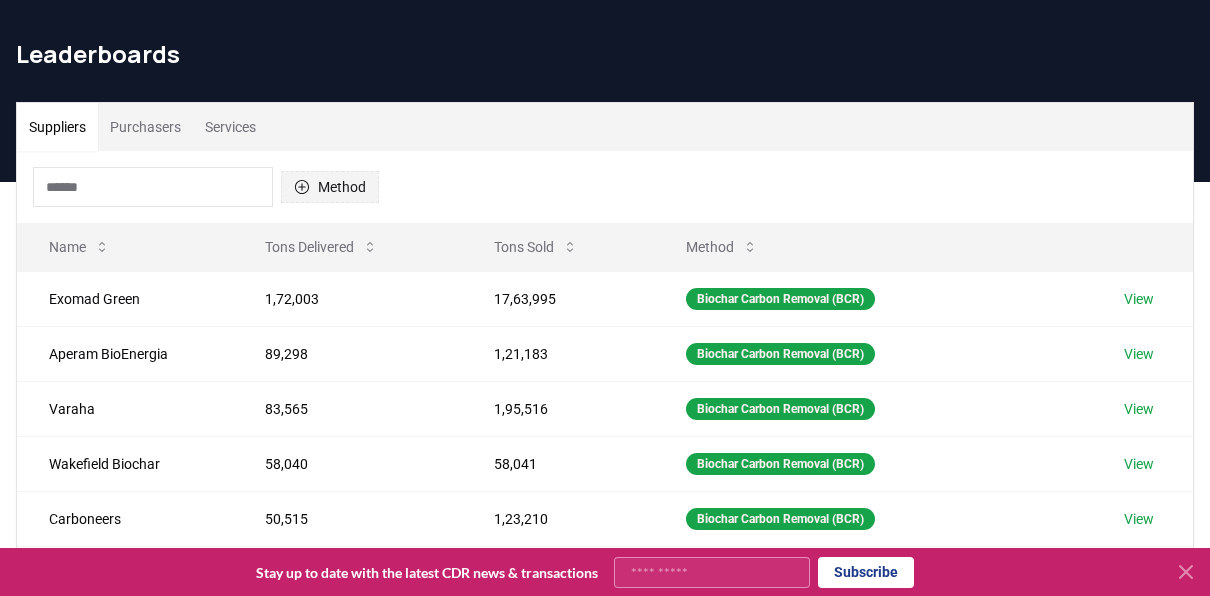 click on "Method" at bounding box center (330, 187) 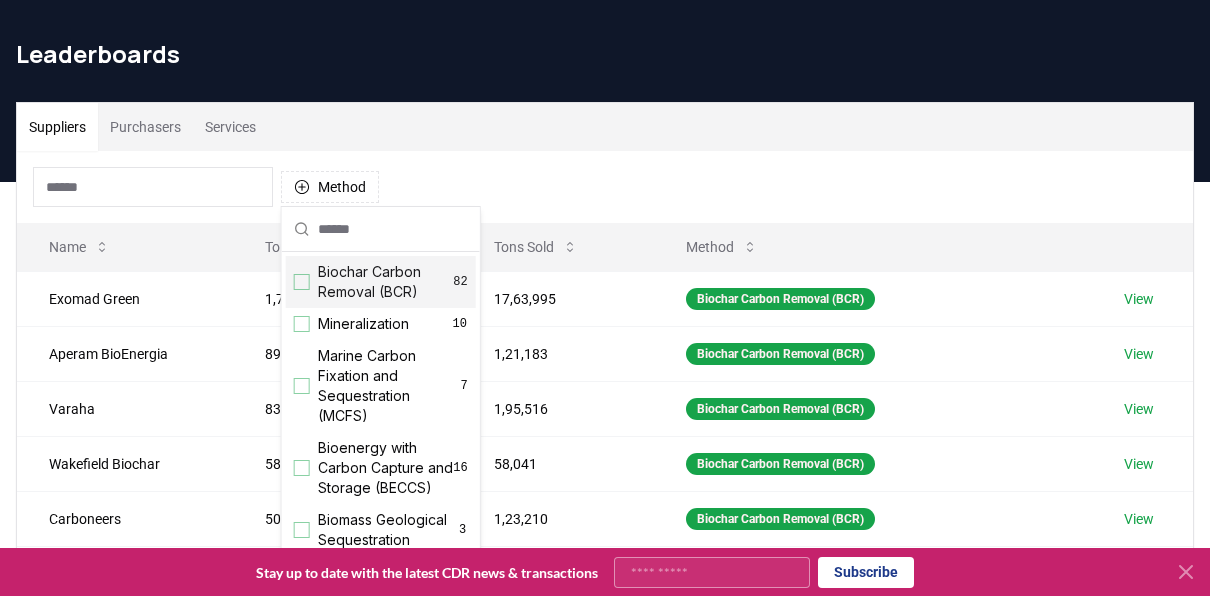 click on "Biochar Carbon Removal (BCR)" at bounding box center [386, 282] 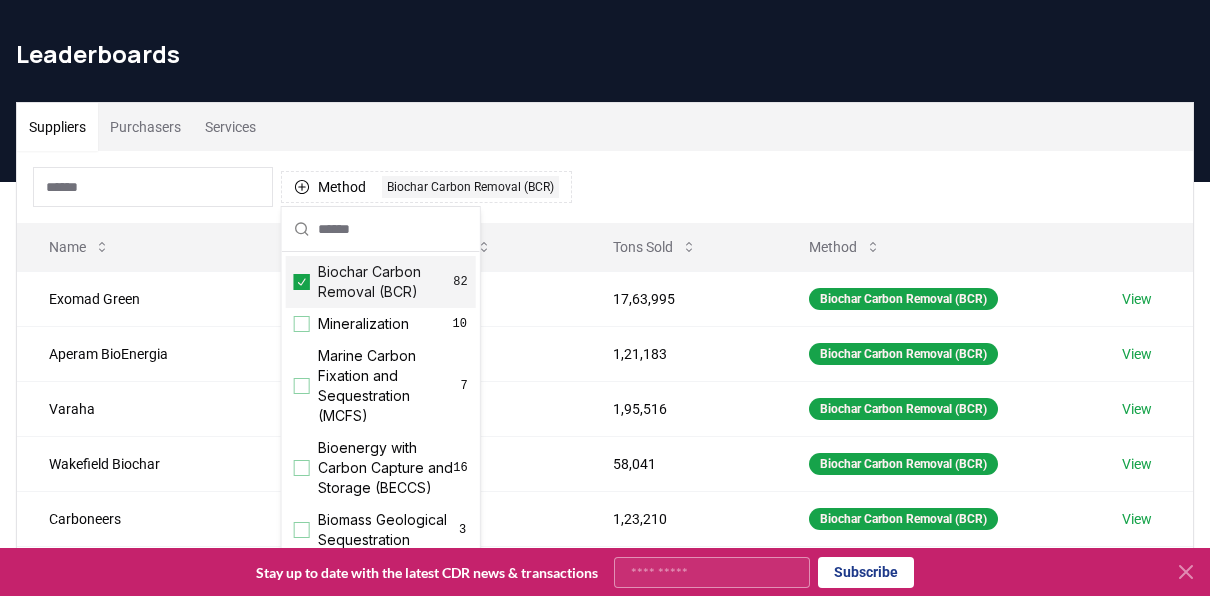 click on "Purchasers" at bounding box center (145, 127) 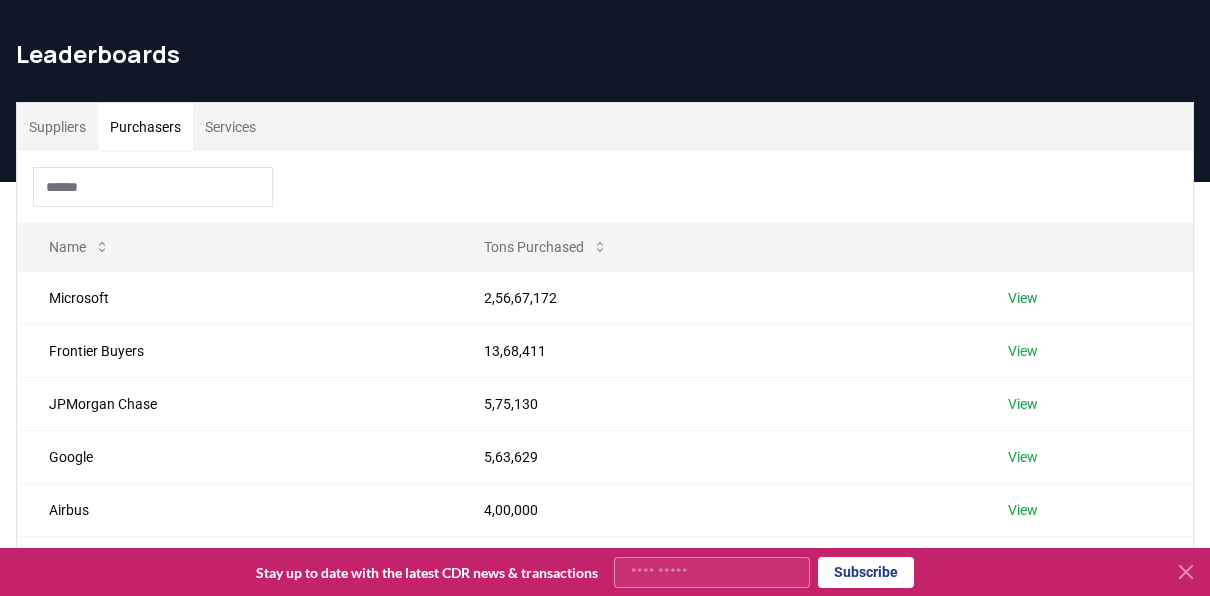 click on "Services" at bounding box center (230, 127) 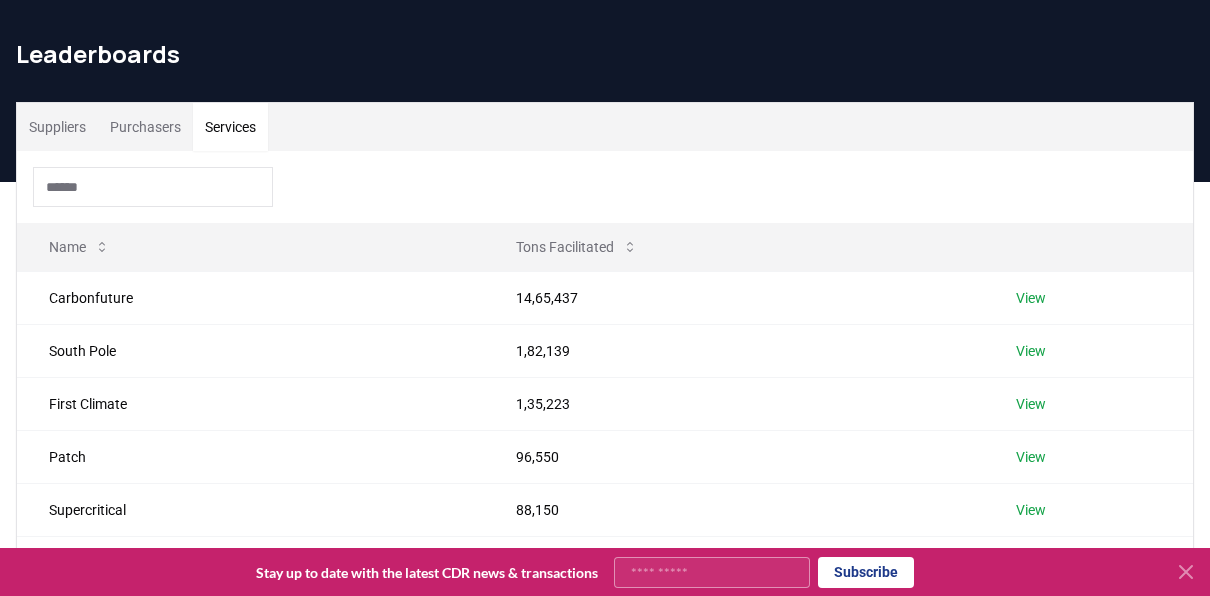 click on "Purchasers" at bounding box center (145, 127) 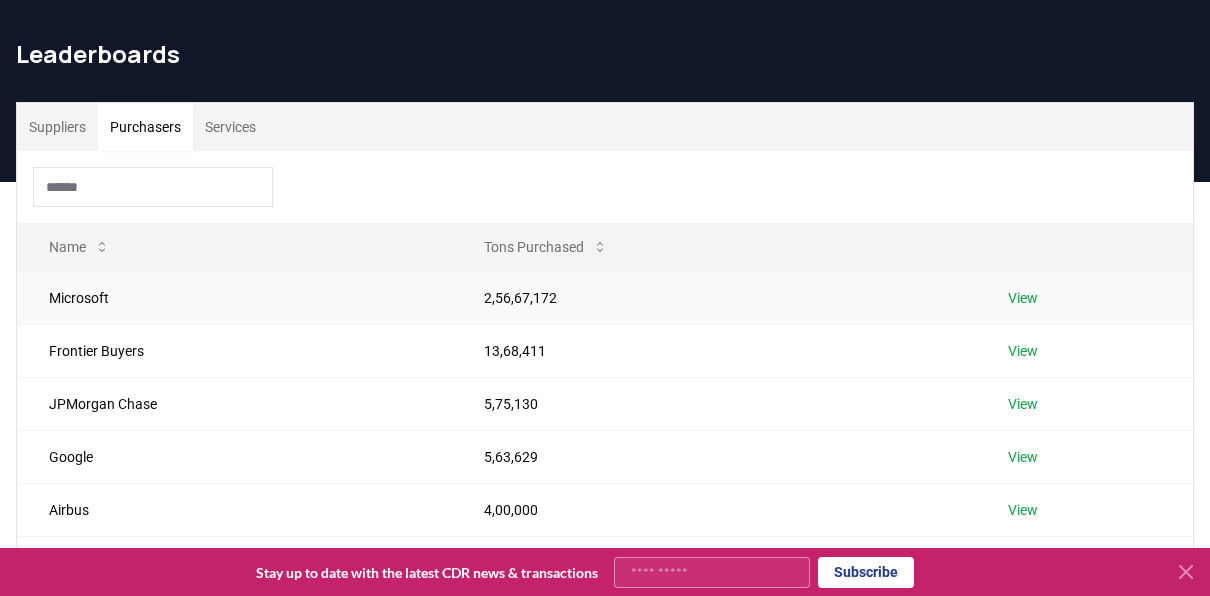 scroll, scrollTop: 0, scrollLeft: 0, axis: both 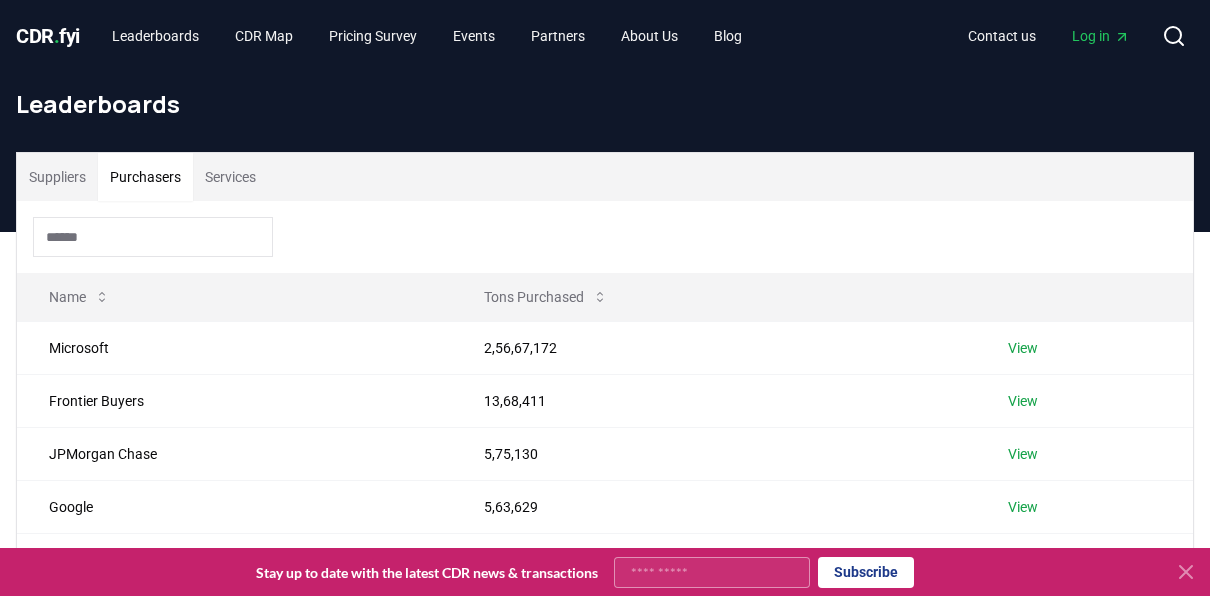 click at bounding box center [153, 237] 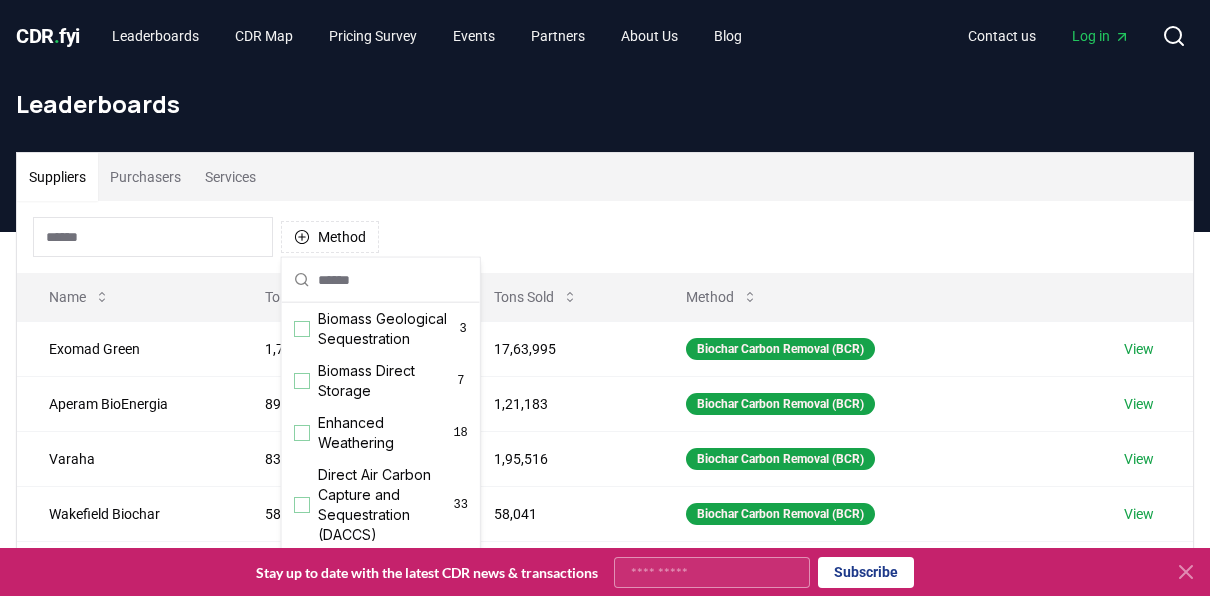 scroll, scrollTop: 291, scrollLeft: 0, axis: vertical 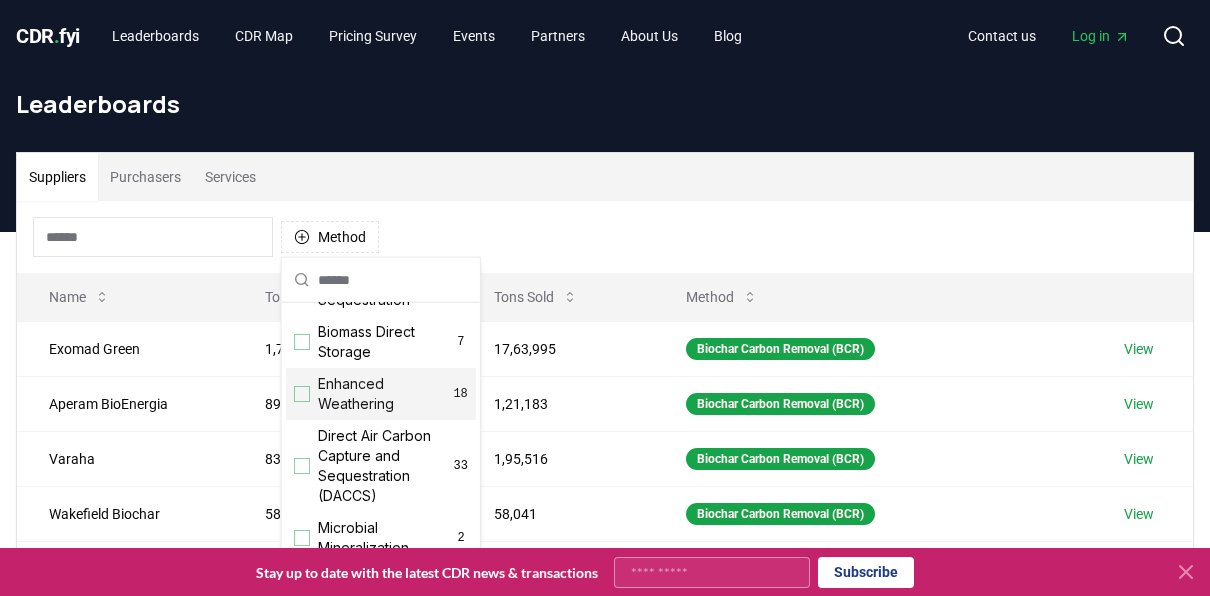 click on "Enhanced Weathering" at bounding box center (385, 394) 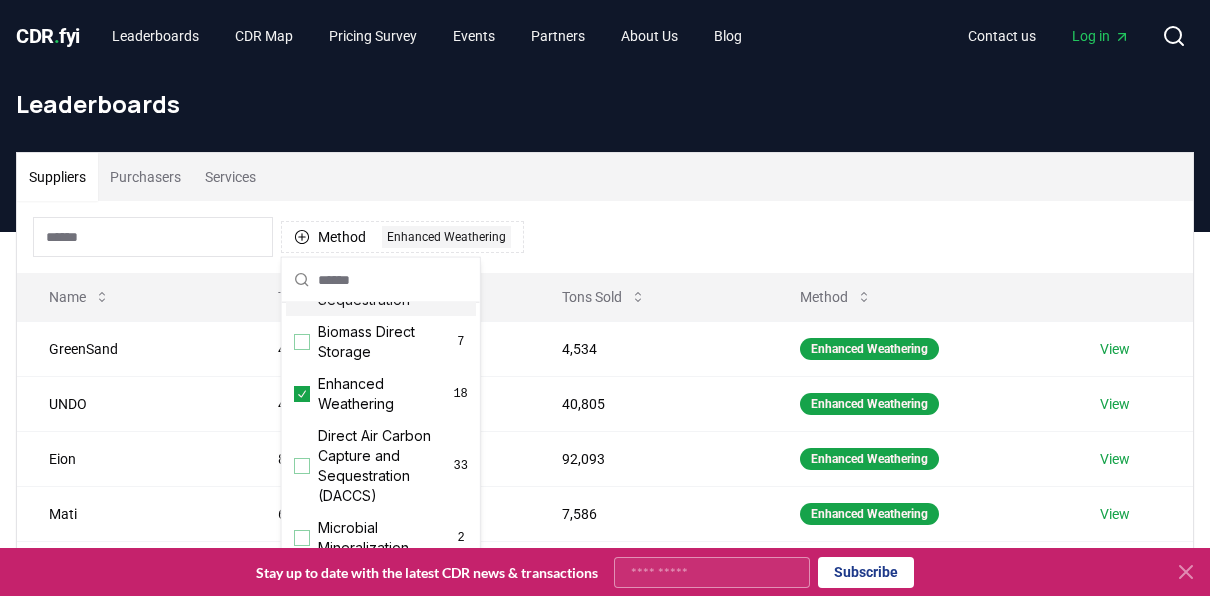click on "Purchasers" at bounding box center [145, 177] 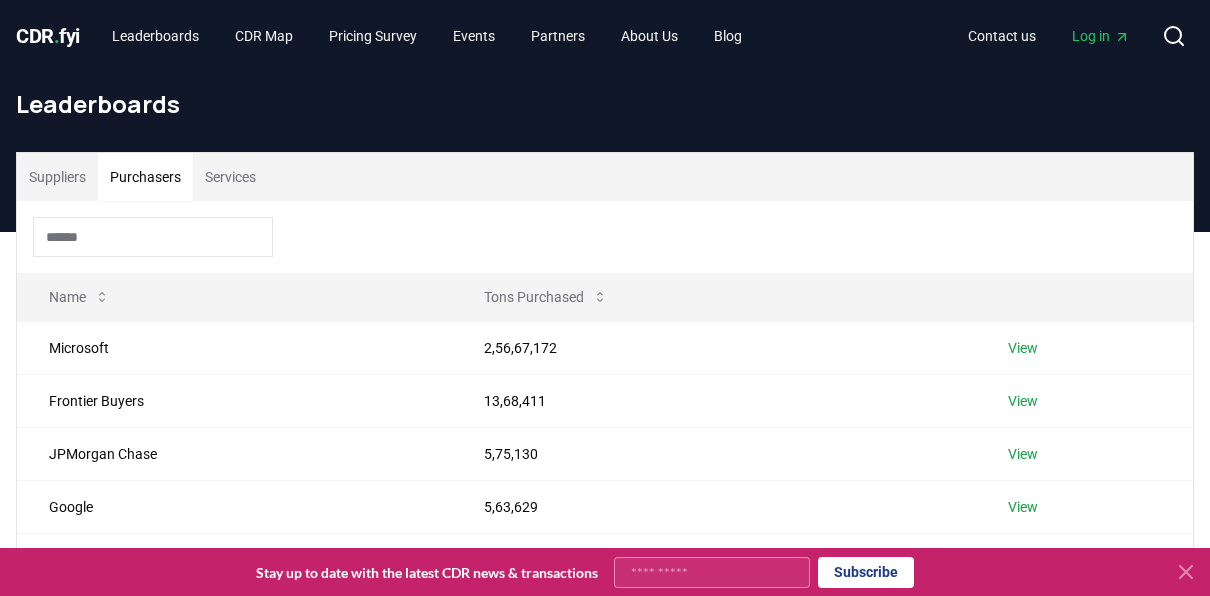 click on "Suppliers" at bounding box center [57, 177] 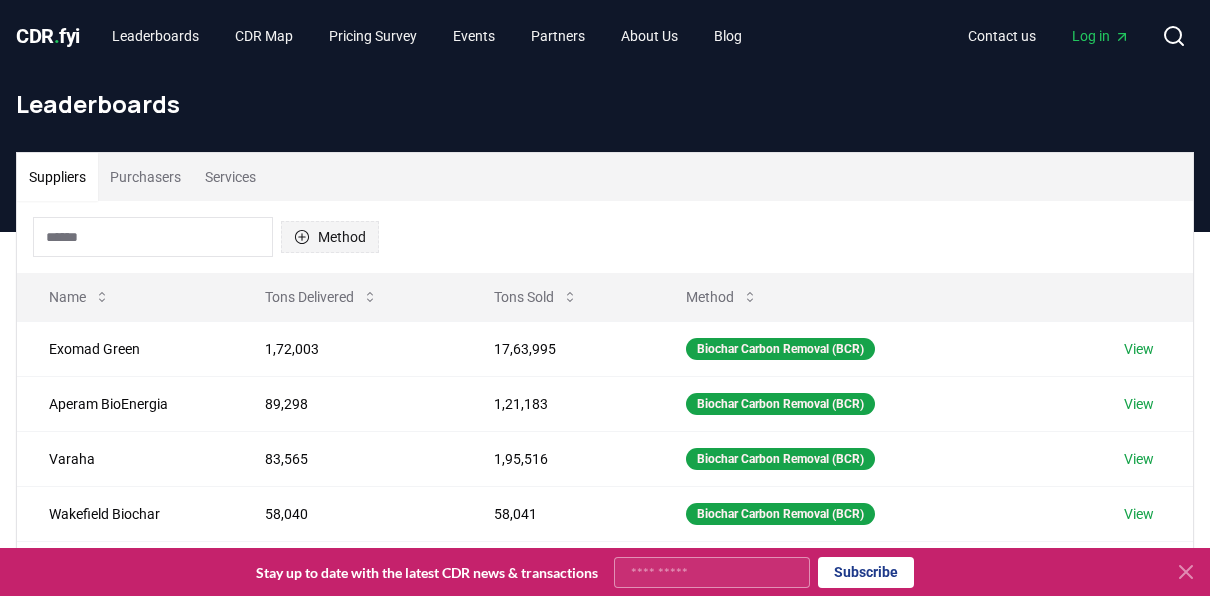 click on "Method" at bounding box center (330, 237) 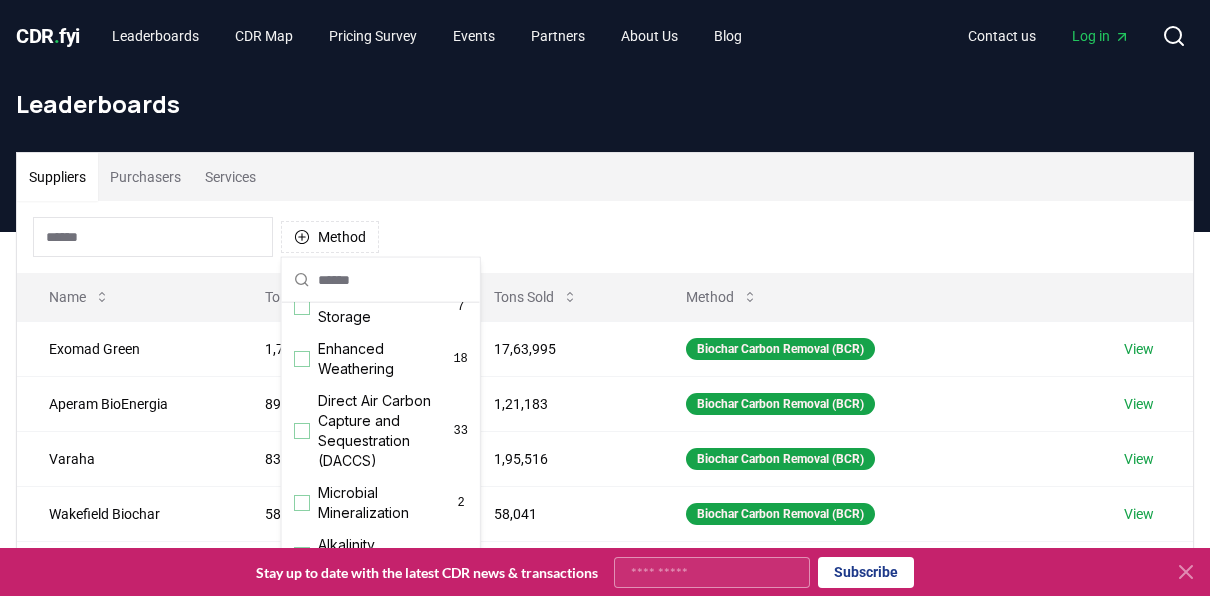 scroll, scrollTop: 333, scrollLeft: 0, axis: vertical 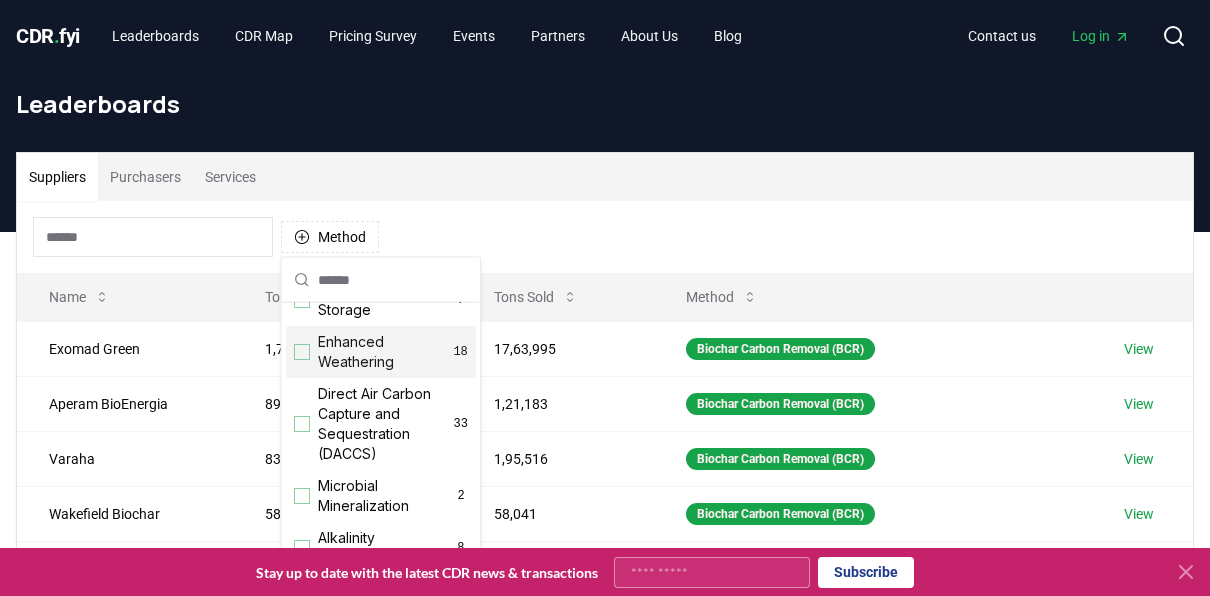 click on "Enhanced Weathering" at bounding box center (385, 352) 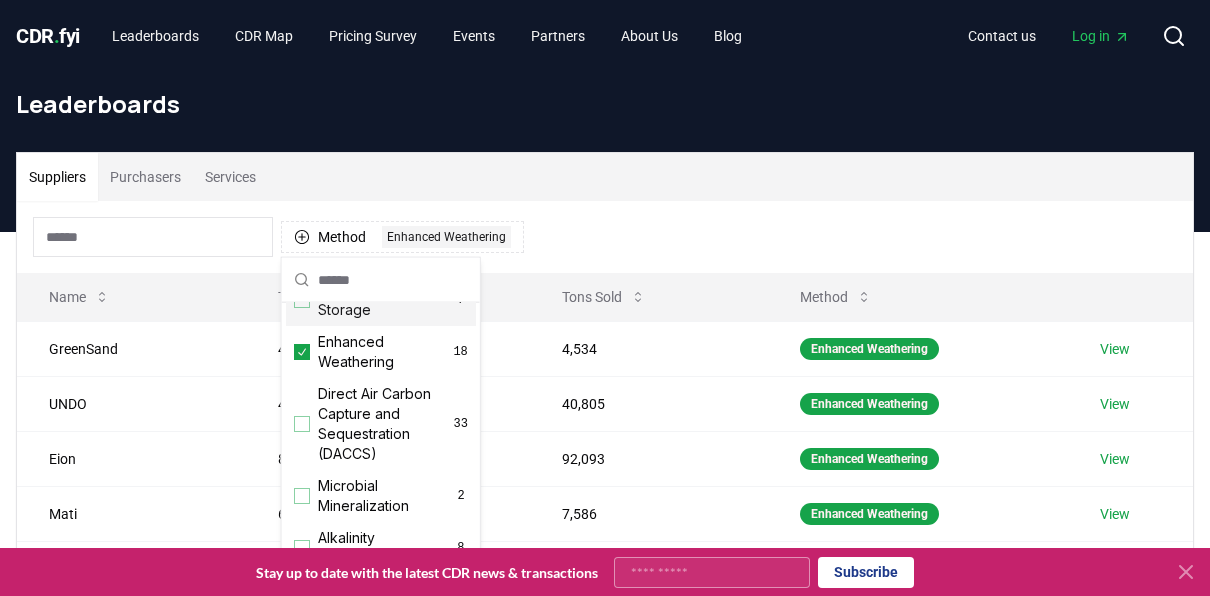 click on "Method 1 Enhanced Weathering" at bounding box center (605, 237) 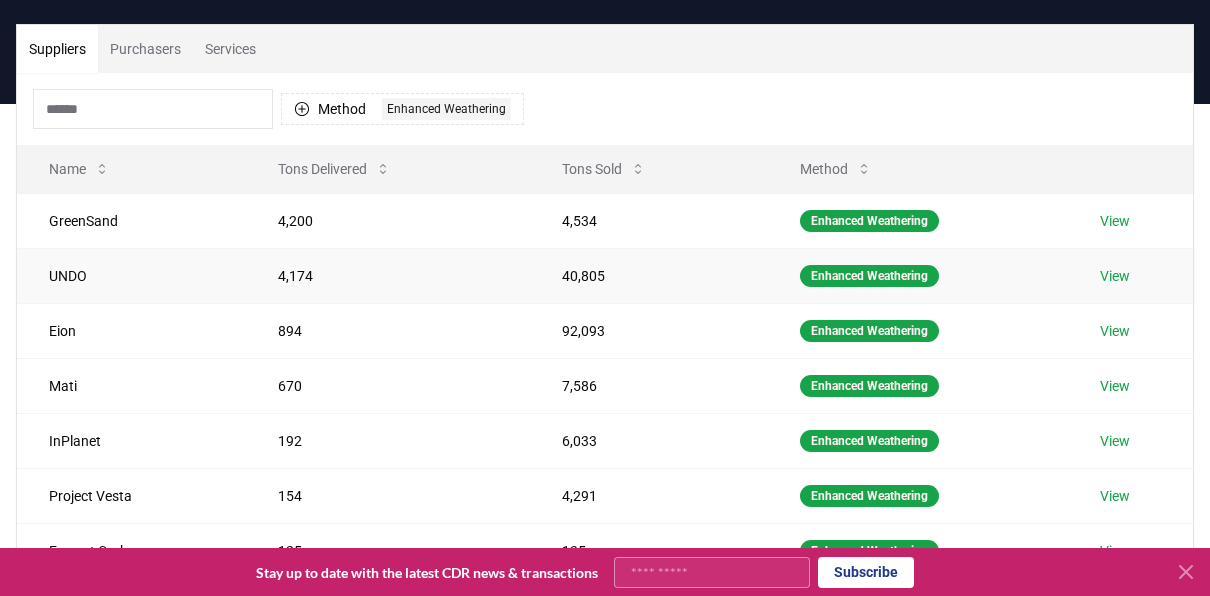 scroll, scrollTop: 129, scrollLeft: 0, axis: vertical 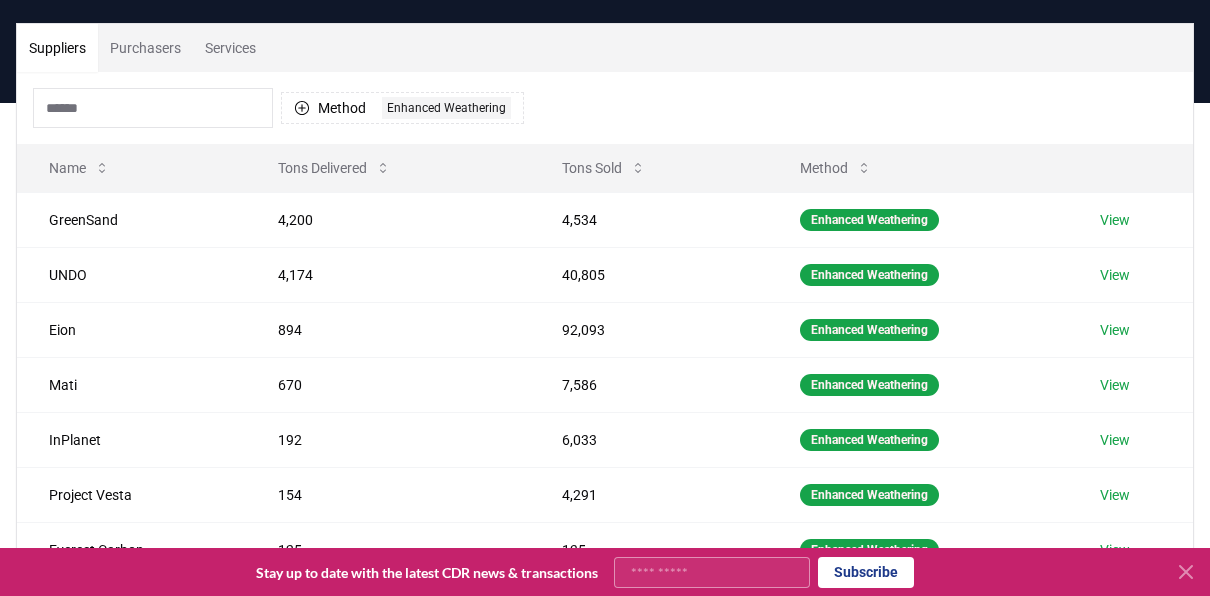 click on "Purchasers" at bounding box center [145, 48] 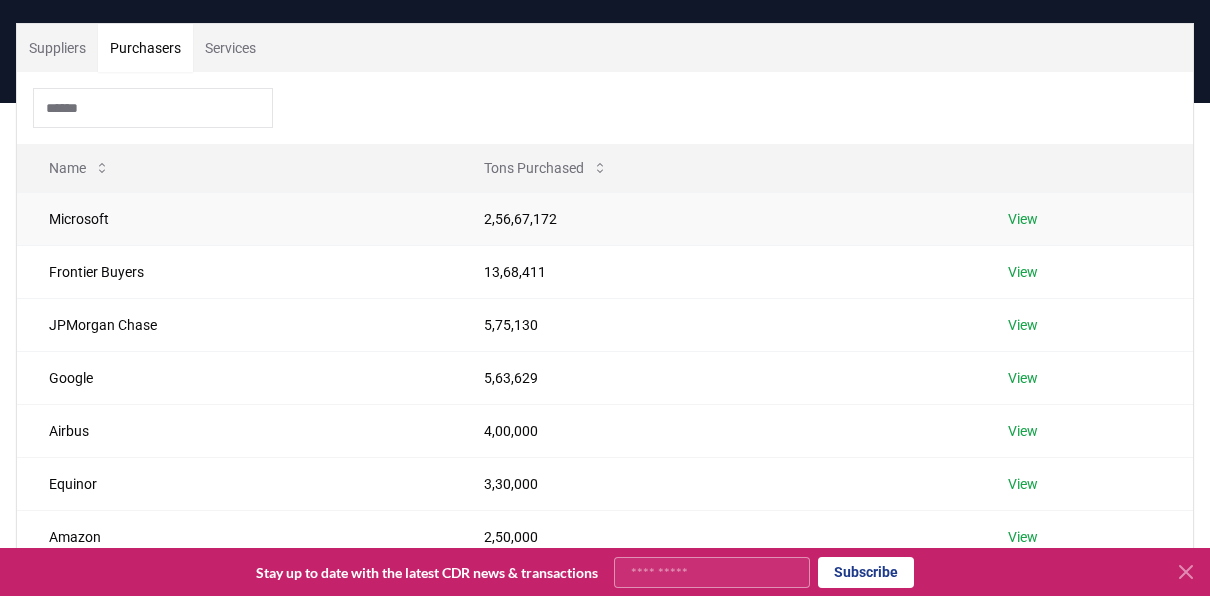 click on "View" at bounding box center (1084, 218) 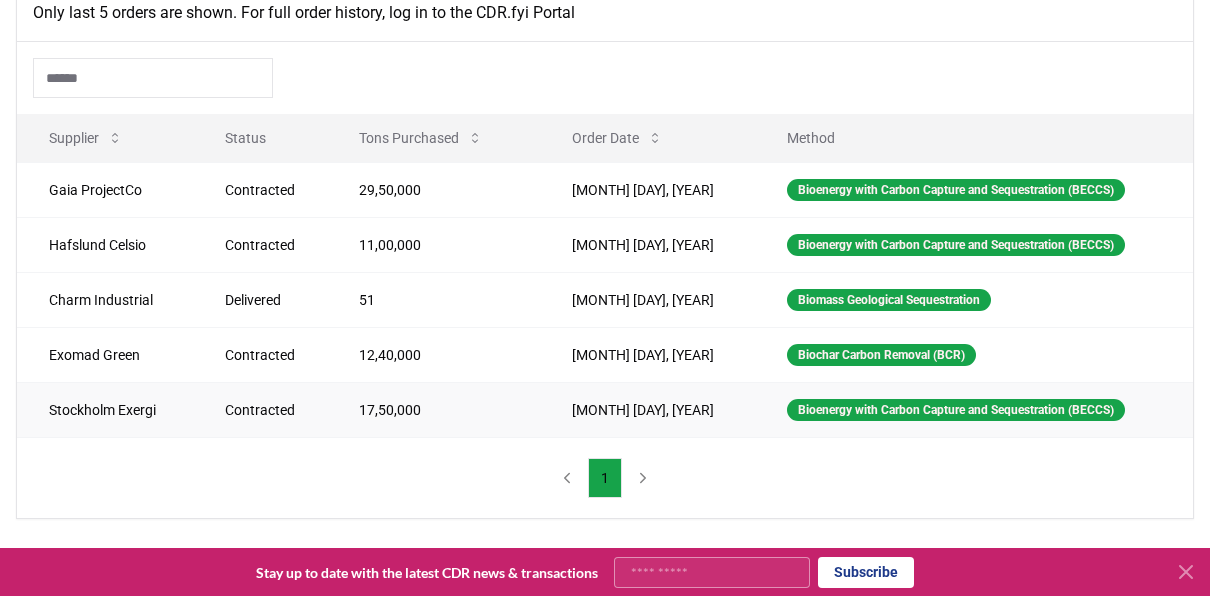 scroll, scrollTop: 644, scrollLeft: 0, axis: vertical 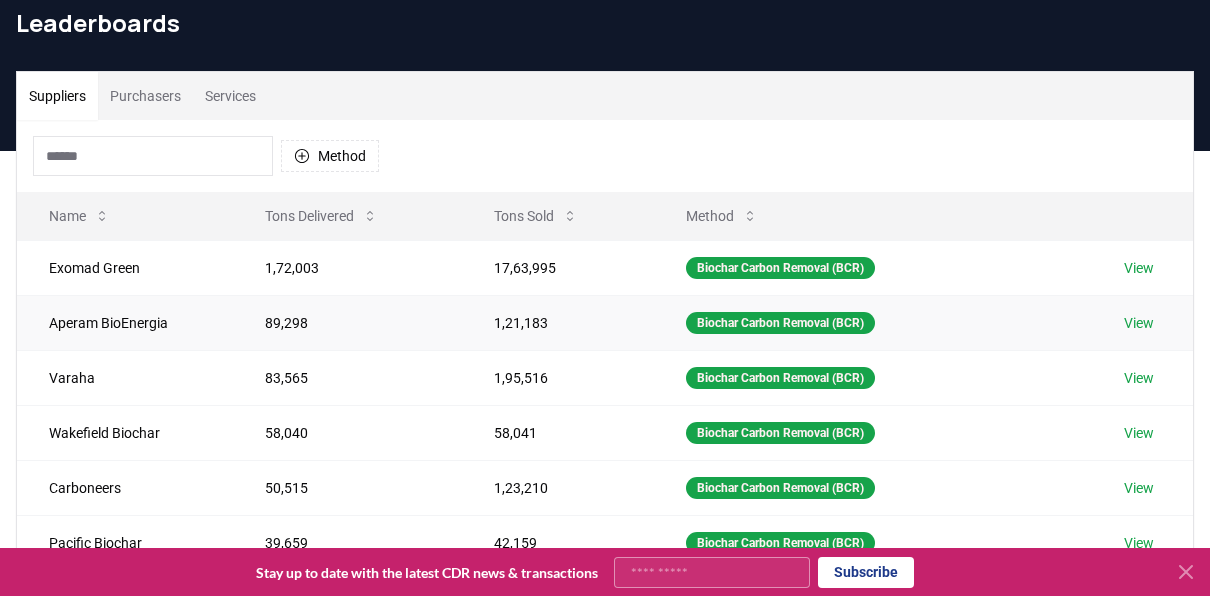 click on "View" at bounding box center [1139, 323] 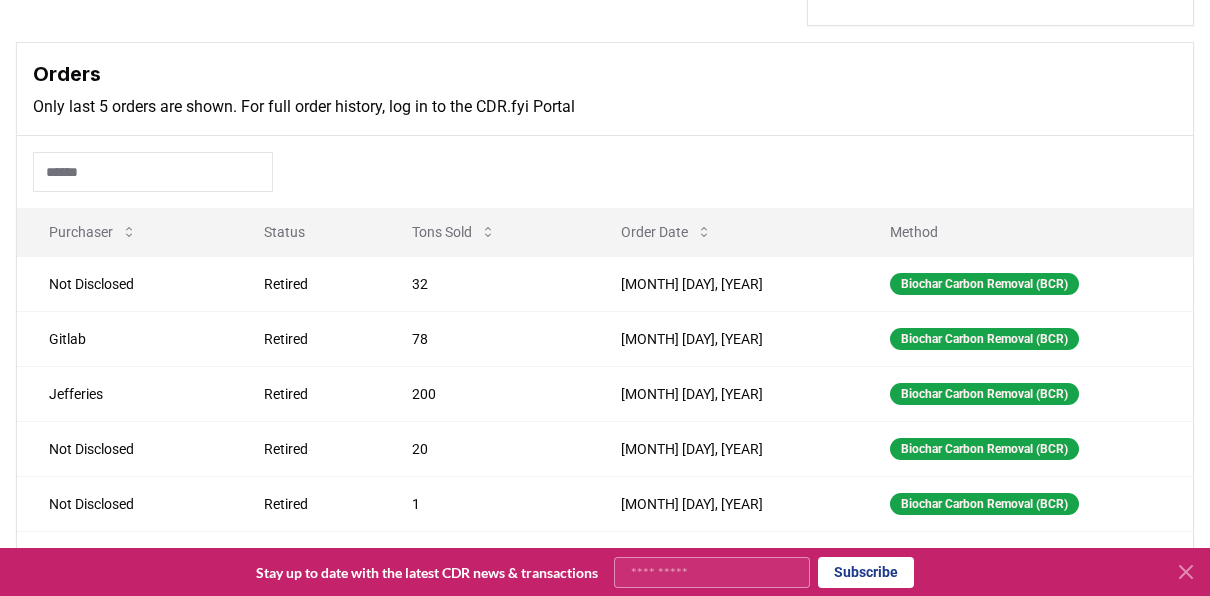 scroll, scrollTop: 657, scrollLeft: 0, axis: vertical 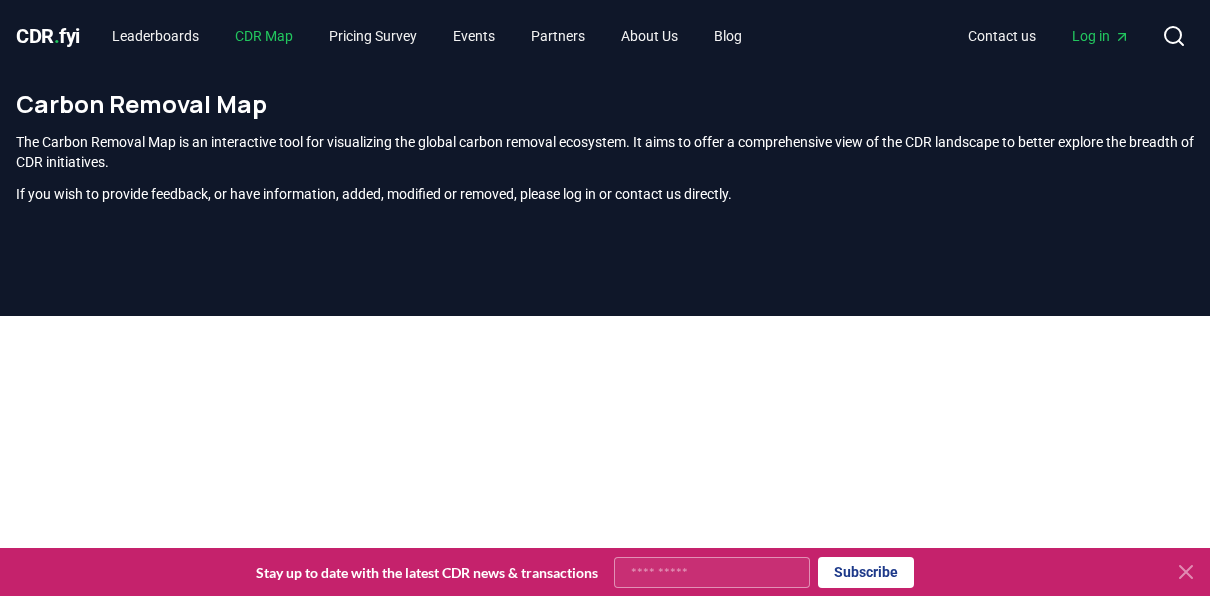 click on "CDR Map" at bounding box center [264, 36] 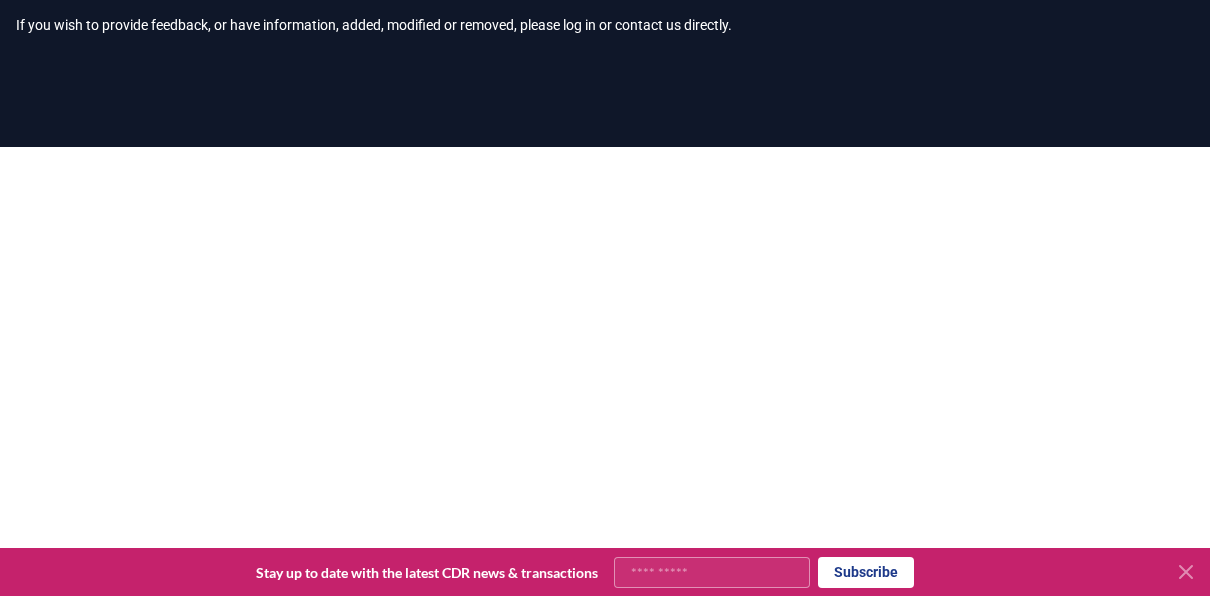 click 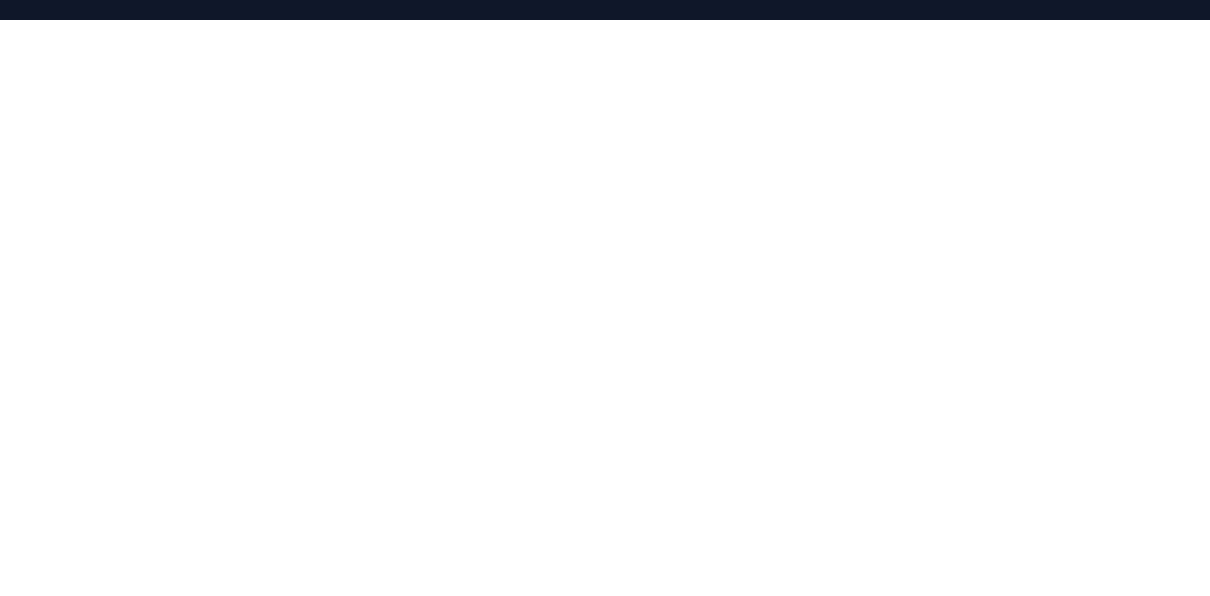 scroll, scrollTop: 307, scrollLeft: 0, axis: vertical 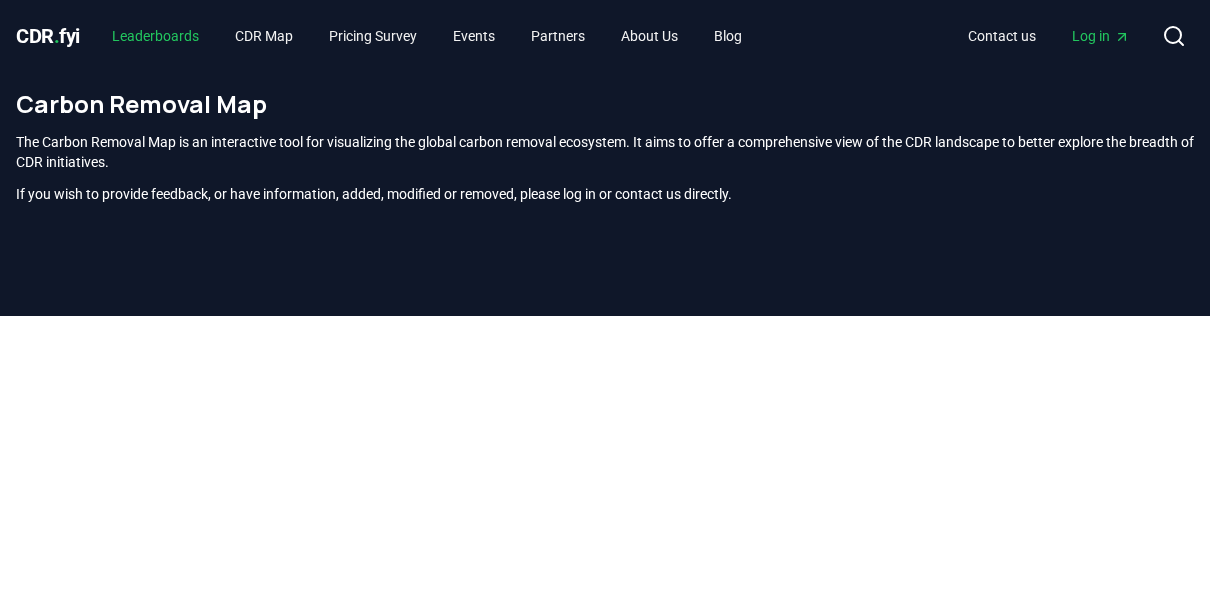 click on "Leaderboards" at bounding box center [155, 36] 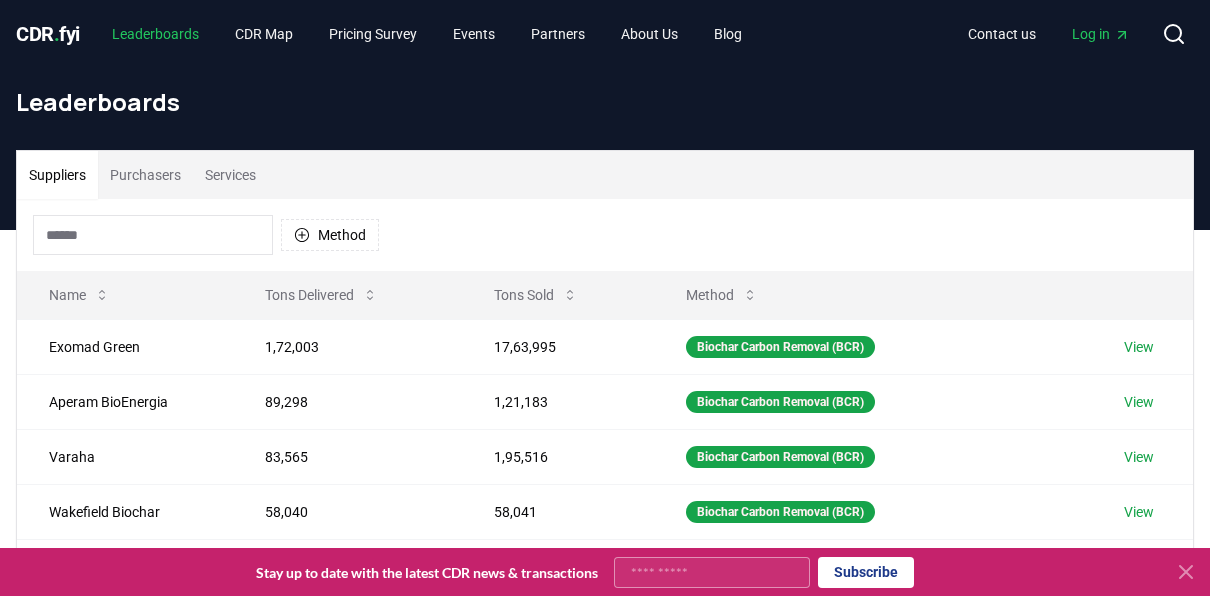 scroll, scrollTop: 1, scrollLeft: 0, axis: vertical 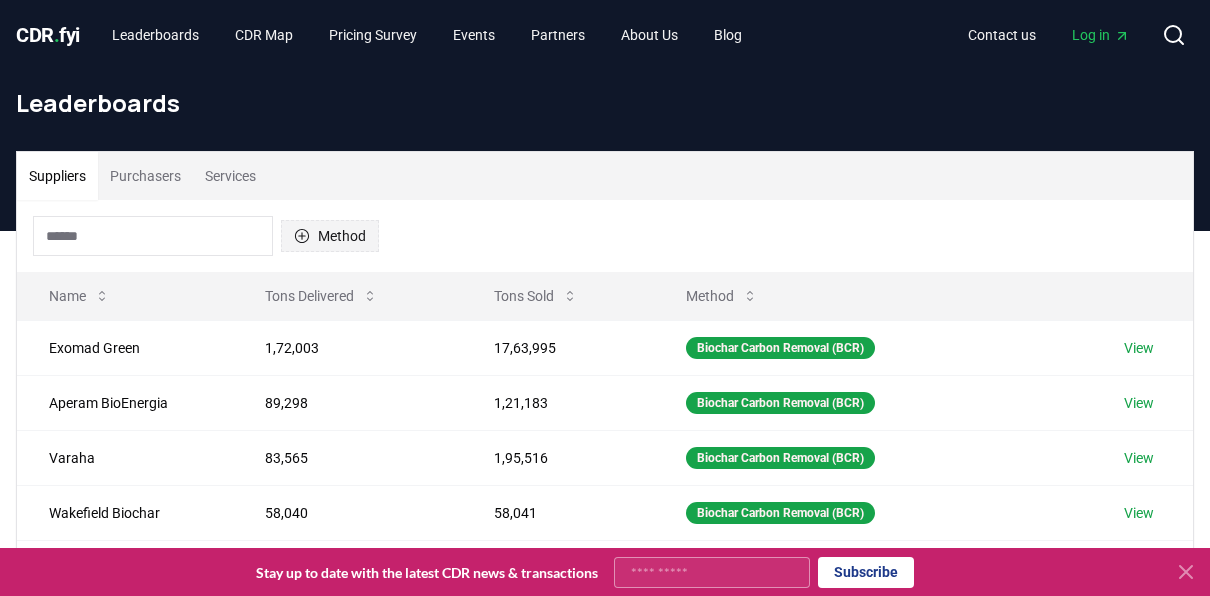 click 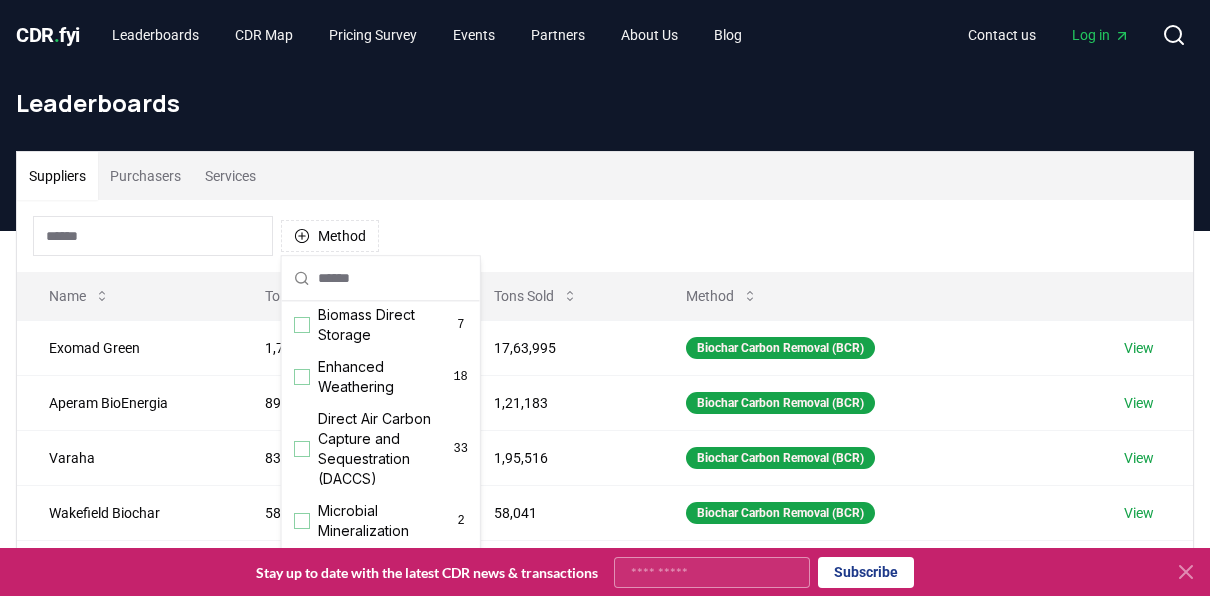 scroll, scrollTop: 307, scrollLeft: 0, axis: vertical 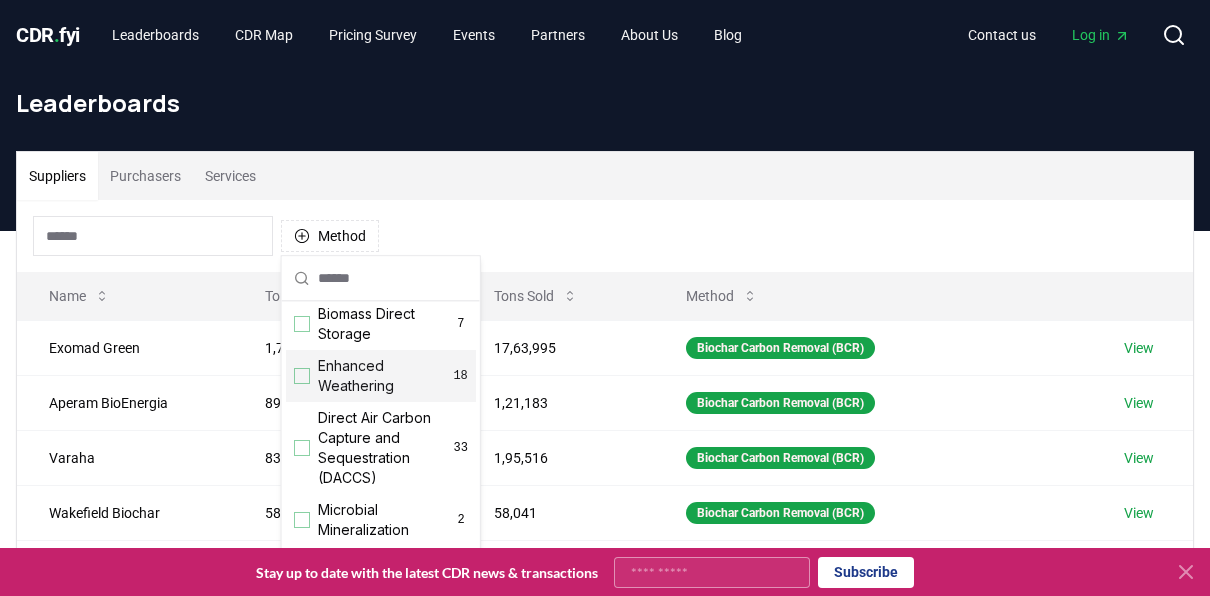 click on "Enhanced Weathering" at bounding box center (385, 376) 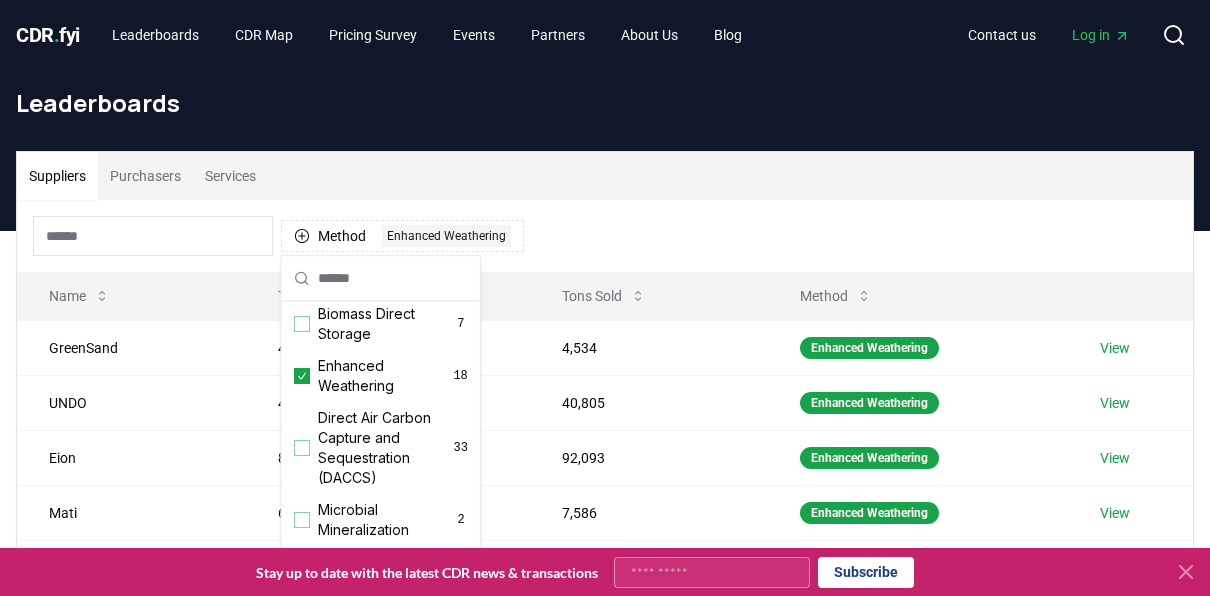 click on "Method 1 Enhanced Weathering" at bounding box center [605, 236] 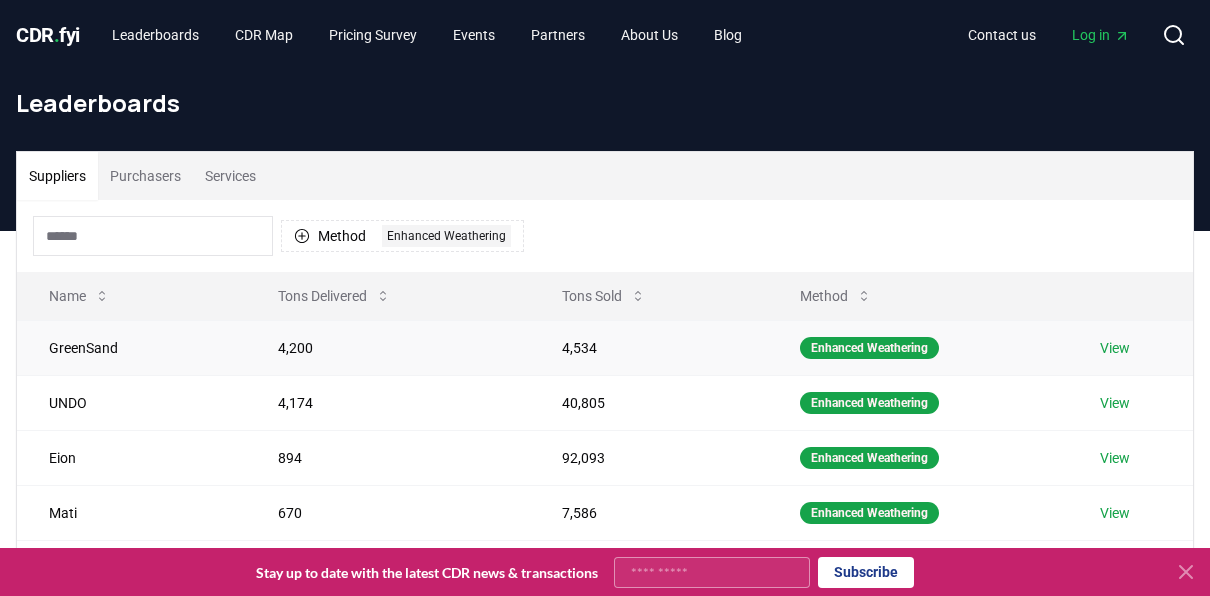 click on "View" at bounding box center (1115, 348) 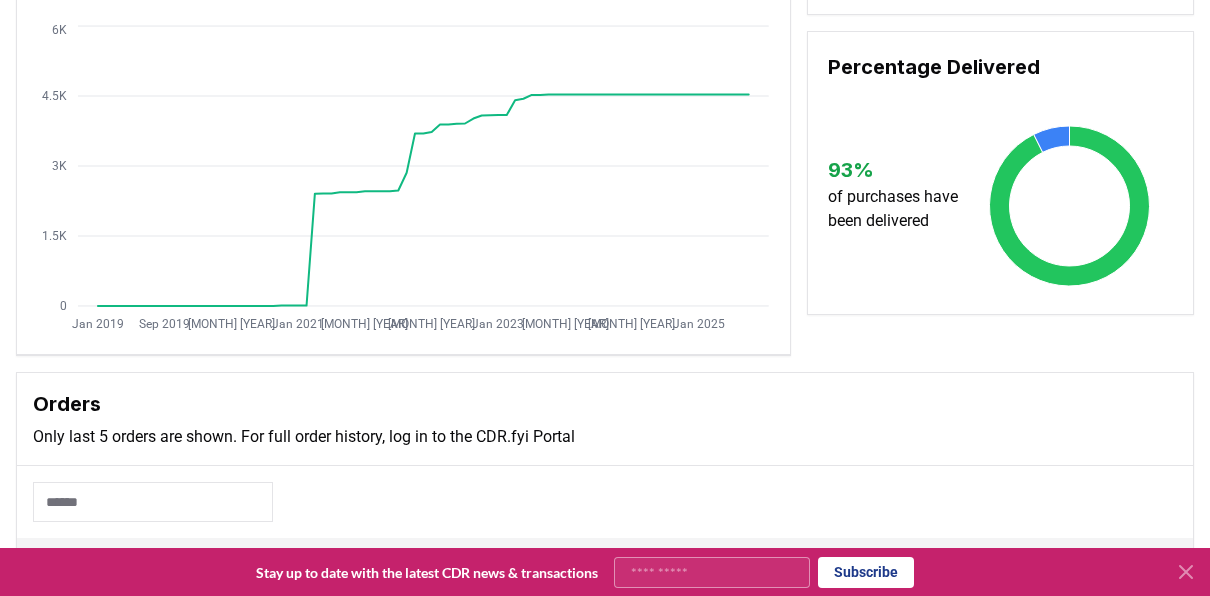 scroll, scrollTop: 0, scrollLeft: 0, axis: both 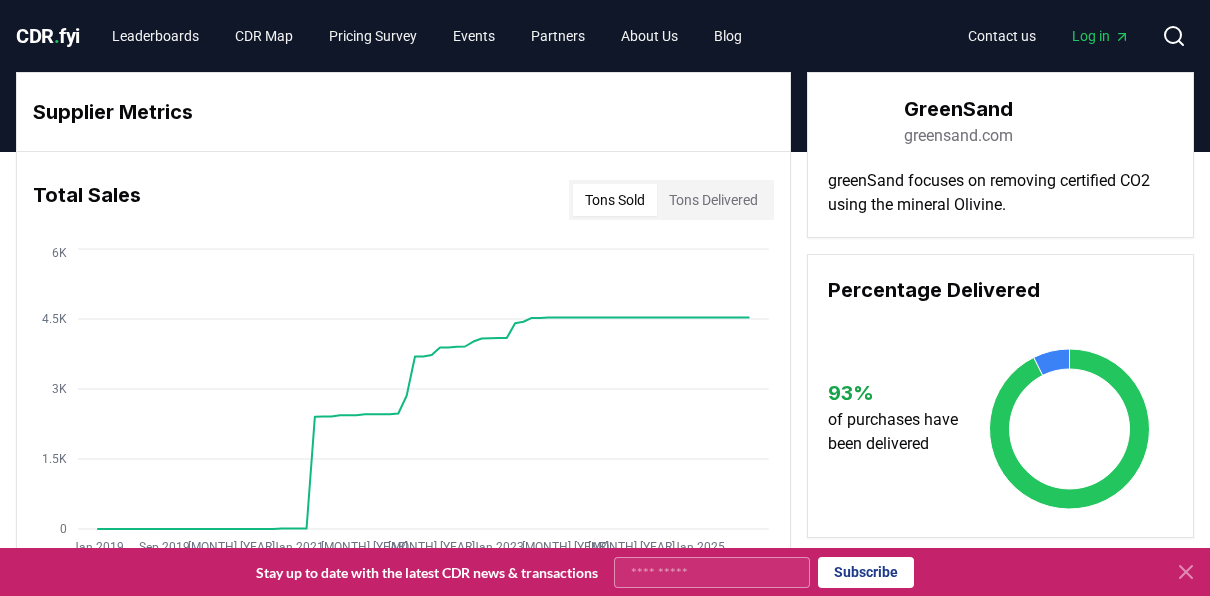 click on "Tons Delivered" at bounding box center [713, 200] 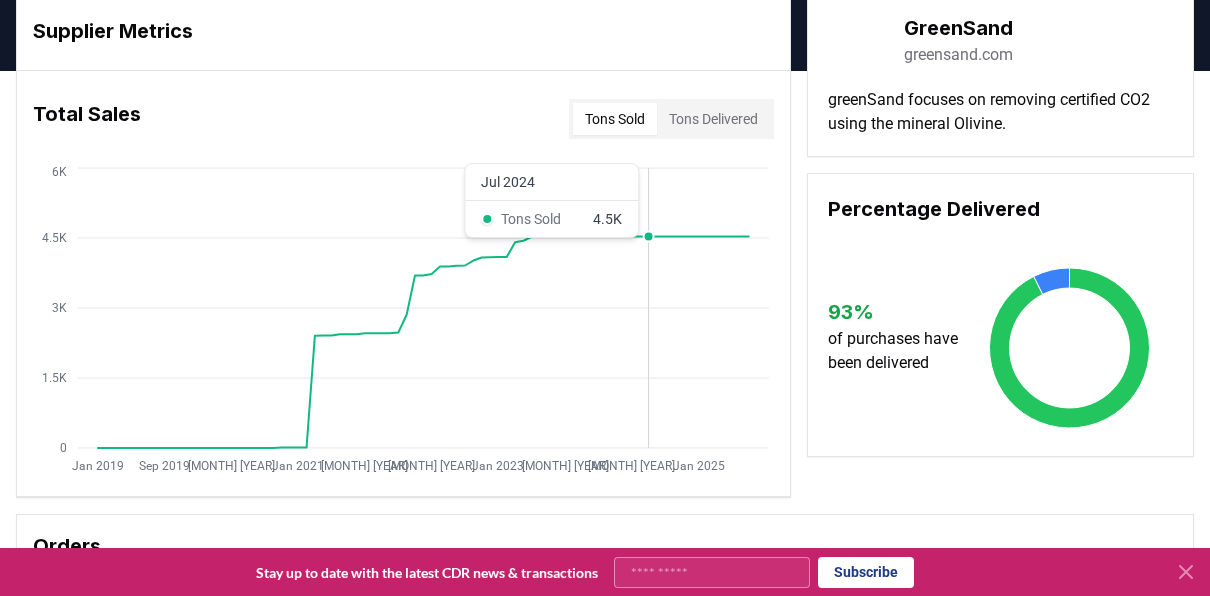 scroll, scrollTop: 85, scrollLeft: 0, axis: vertical 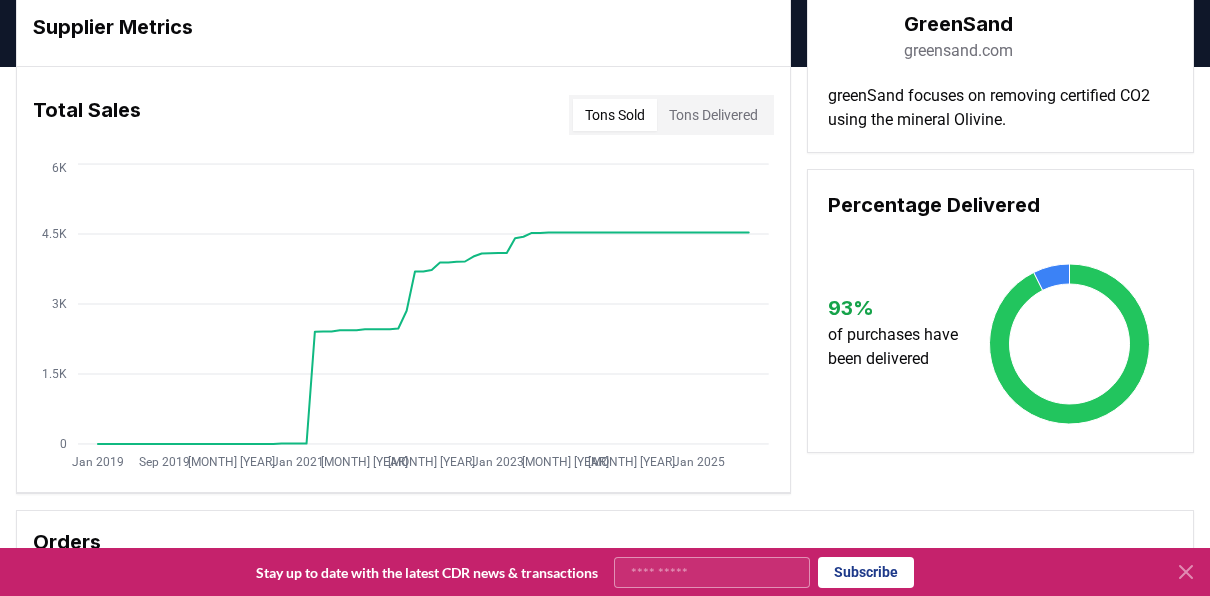 click on "Tons Delivered" at bounding box center (713, 115) 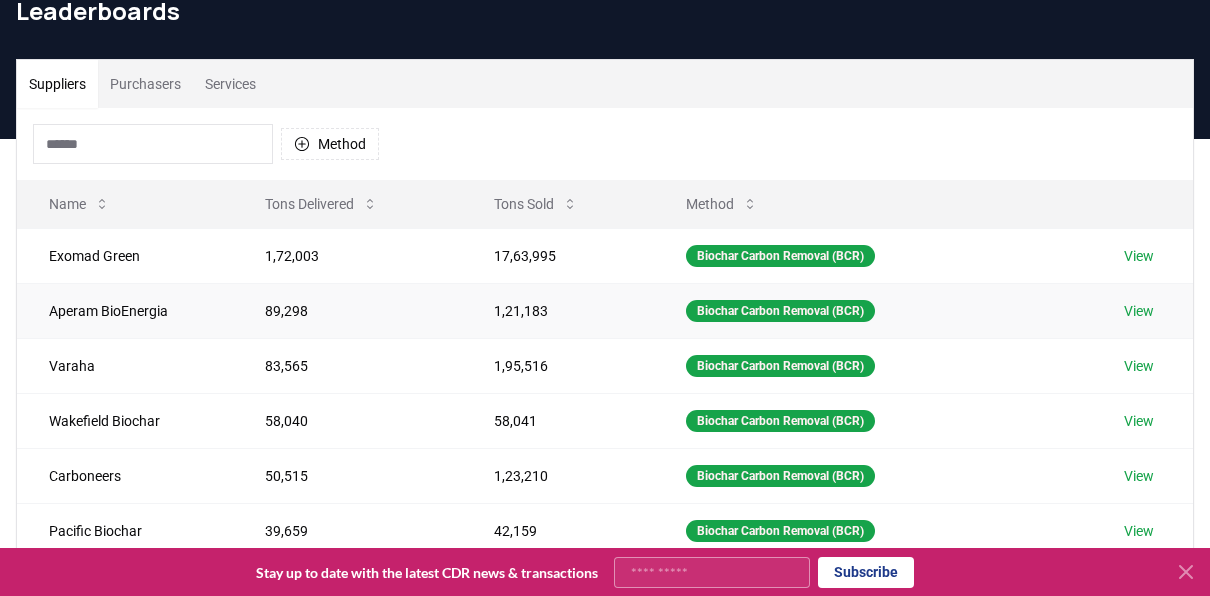 scroll, scrollTop: 30, scrollLeft: 0, axis: vertical 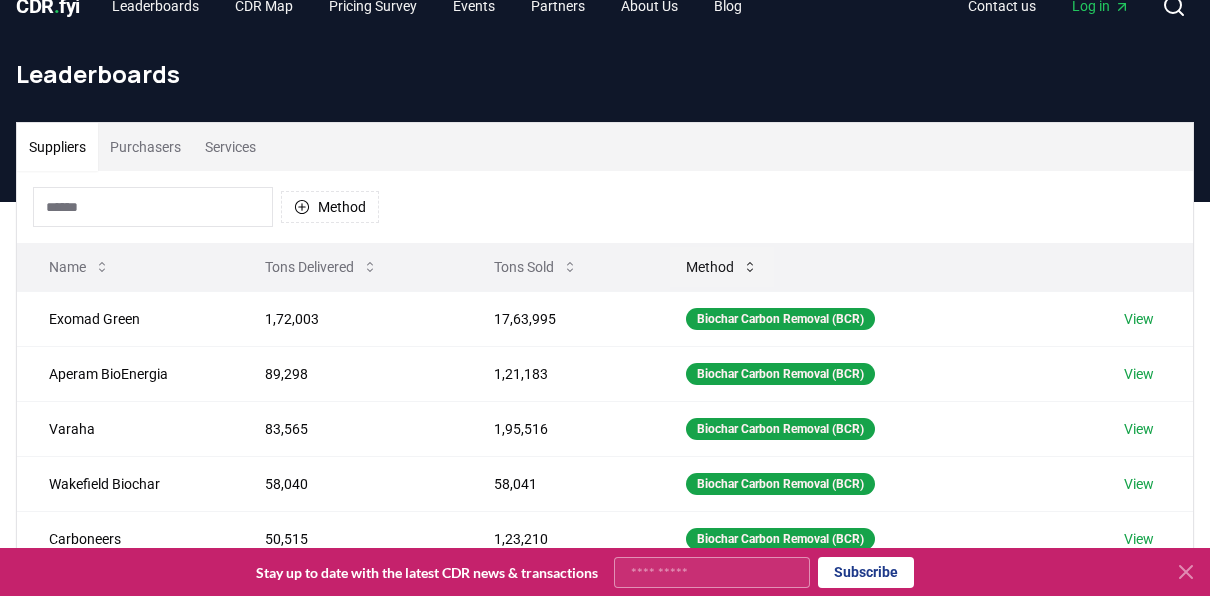 click 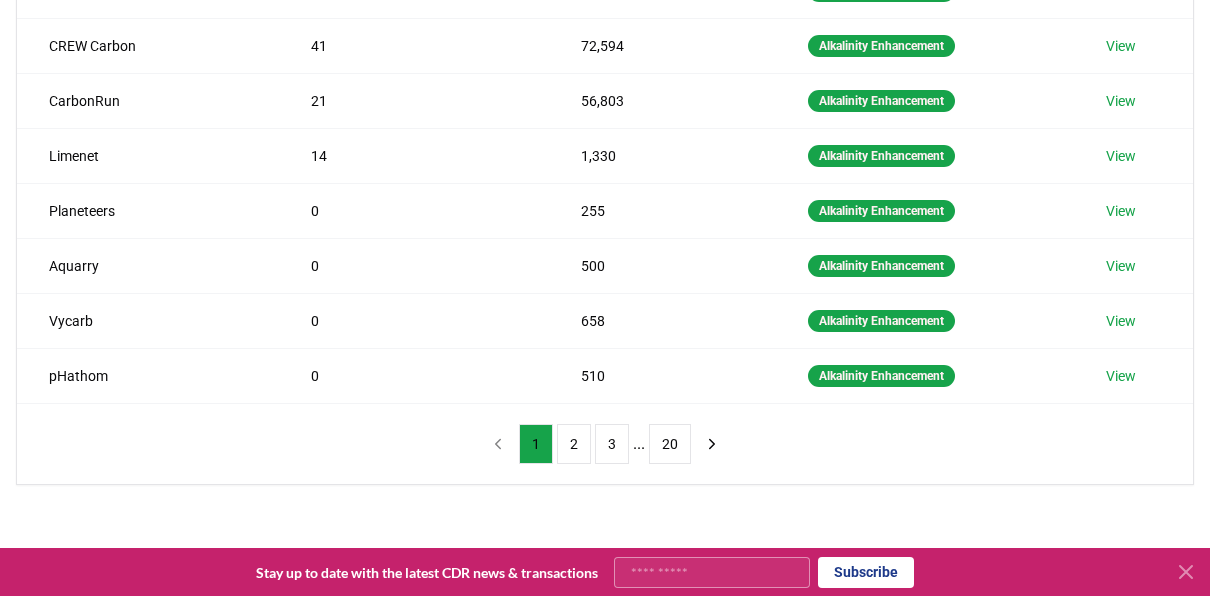 scroll, scrollTop: 465, scrollLeft: 0, axis: vertical 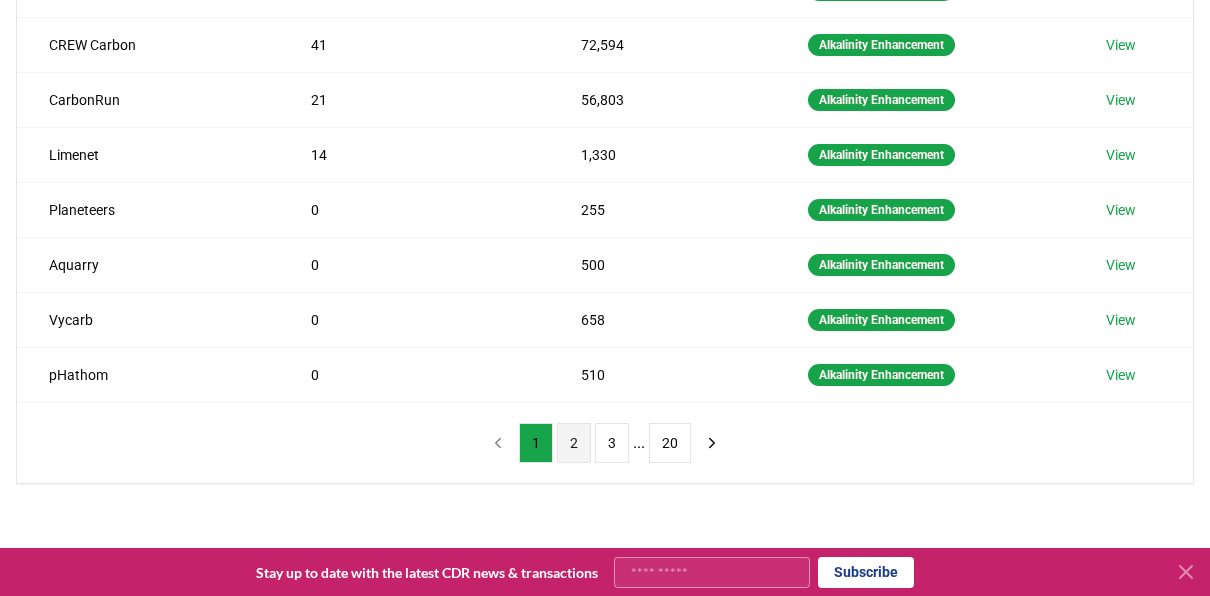 click on "2" at bounding box center [574, 443] 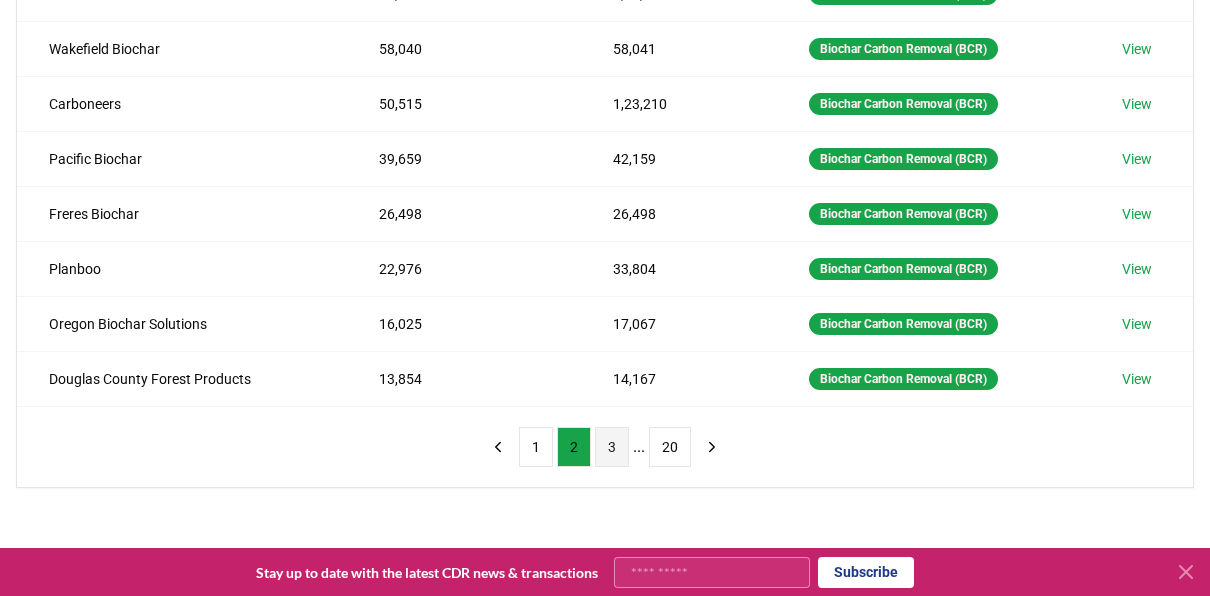 click on "3" at bounding box center (612, 447) 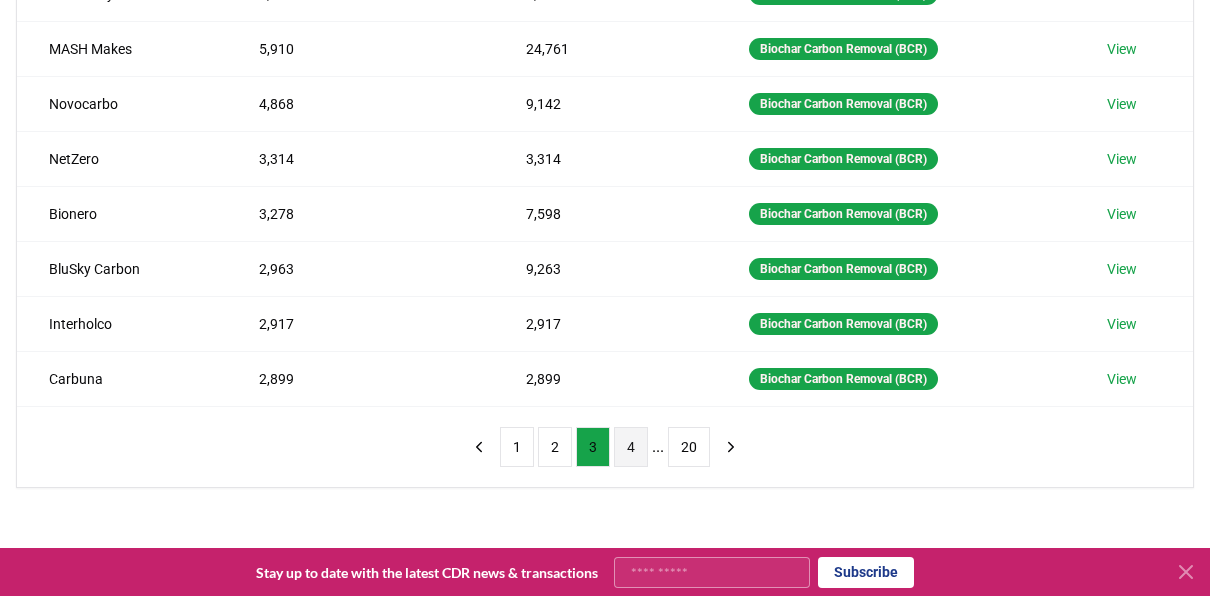 click on "4" at bounding box center [631, 447] 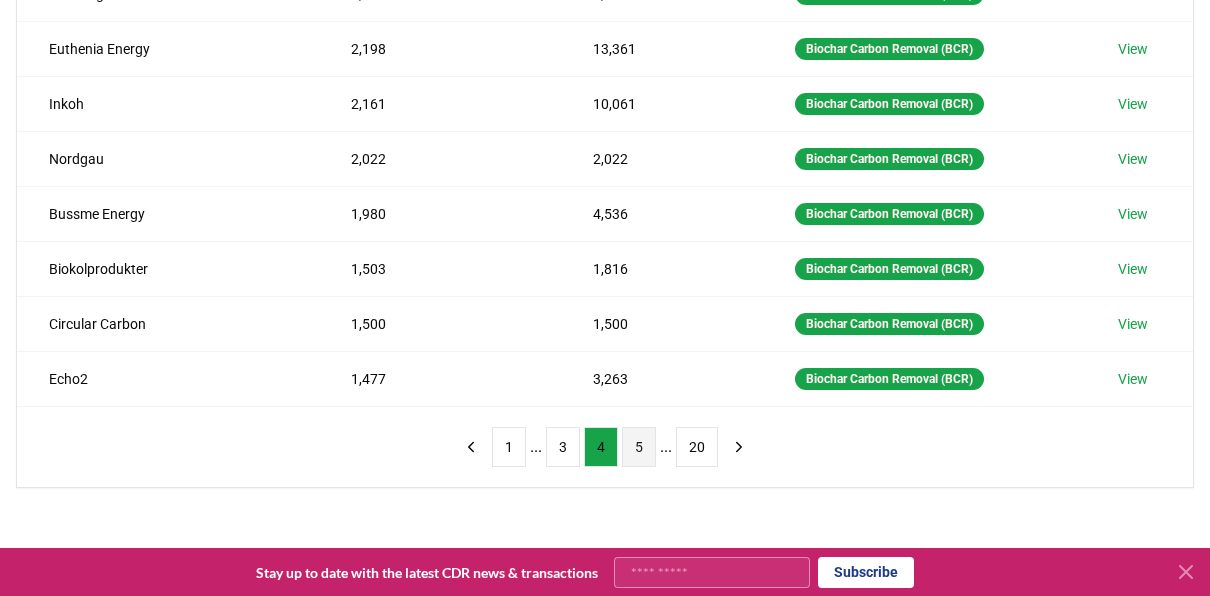 click on "5" at bounding box center (639, 447) 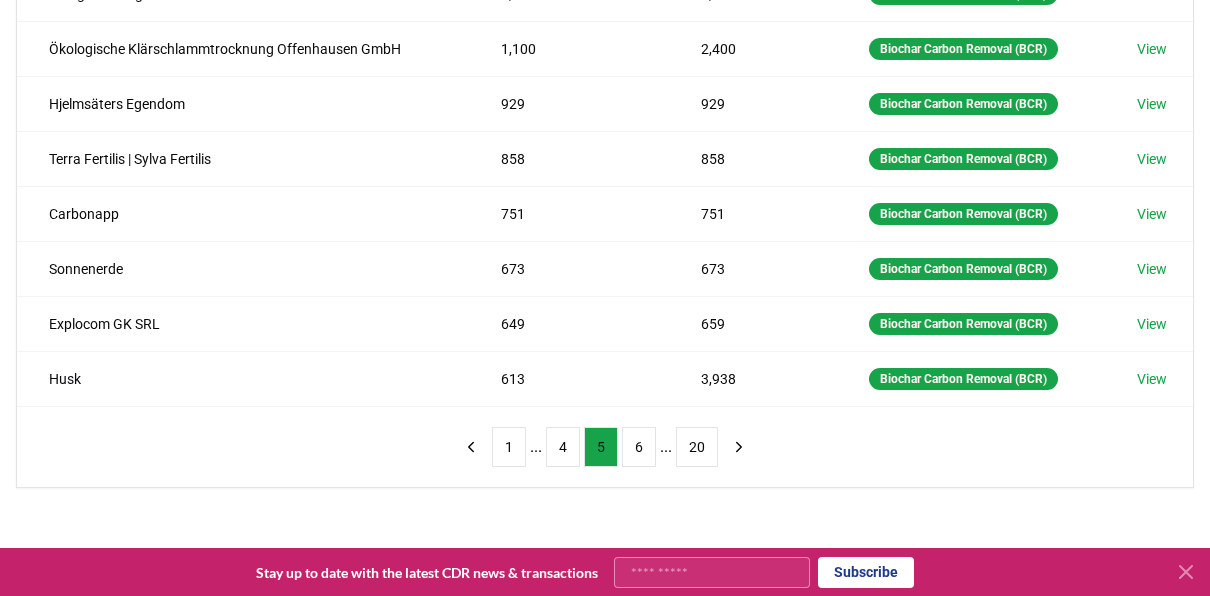 click on "6" at bounding box center [639, 447] 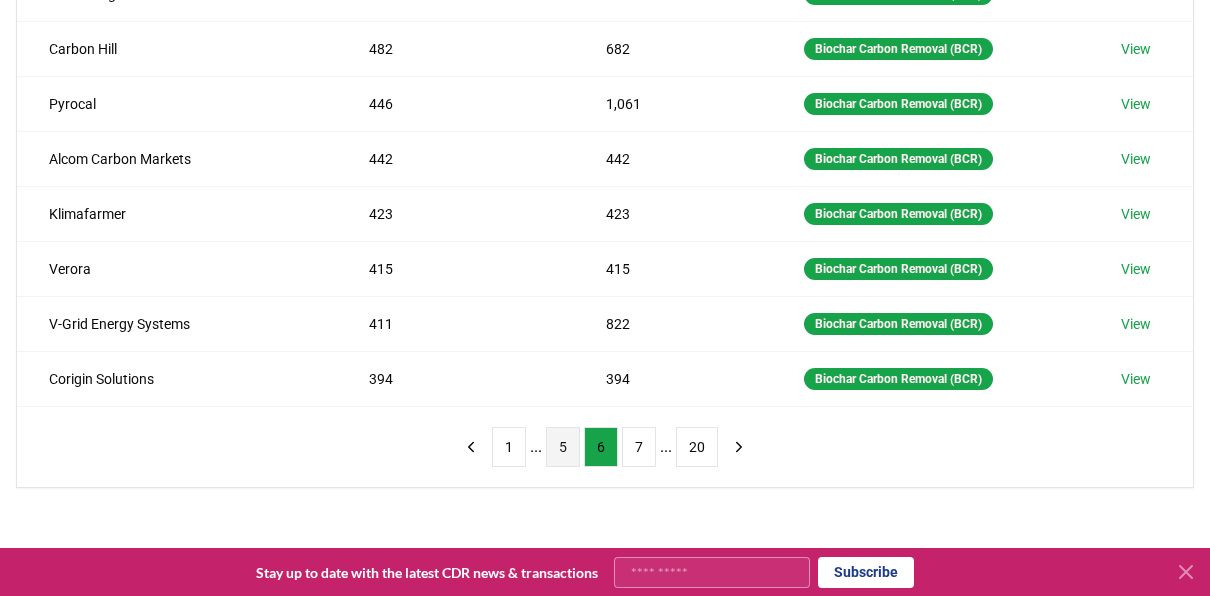 click on "7" at bounding box center [639, 447] 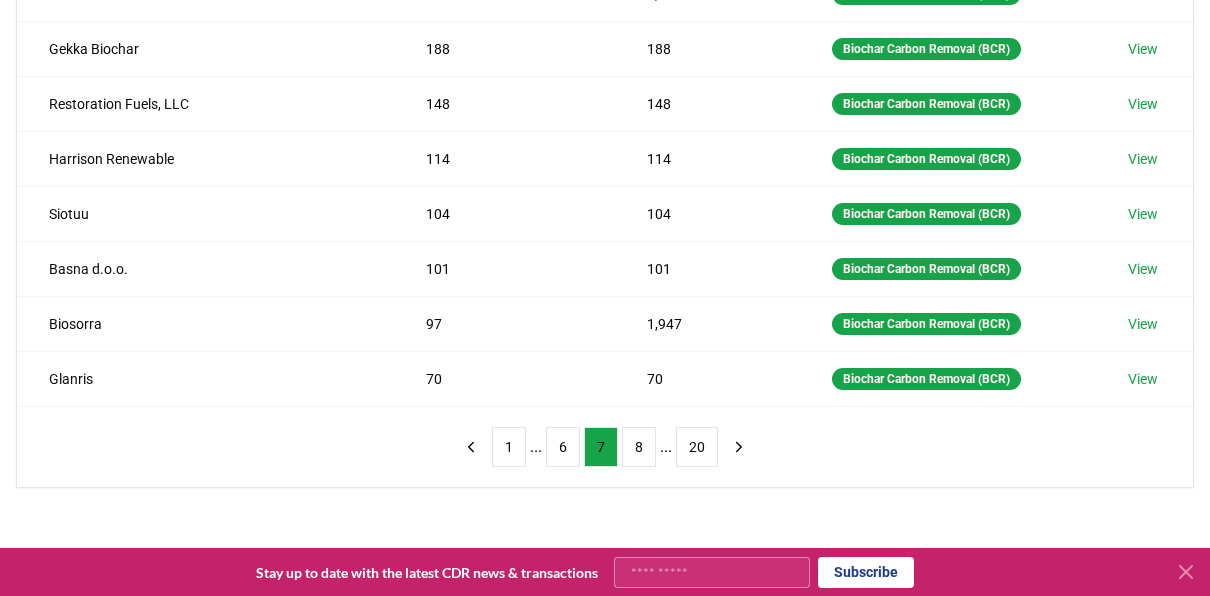 click on "8" at bounding box center [639, 447] 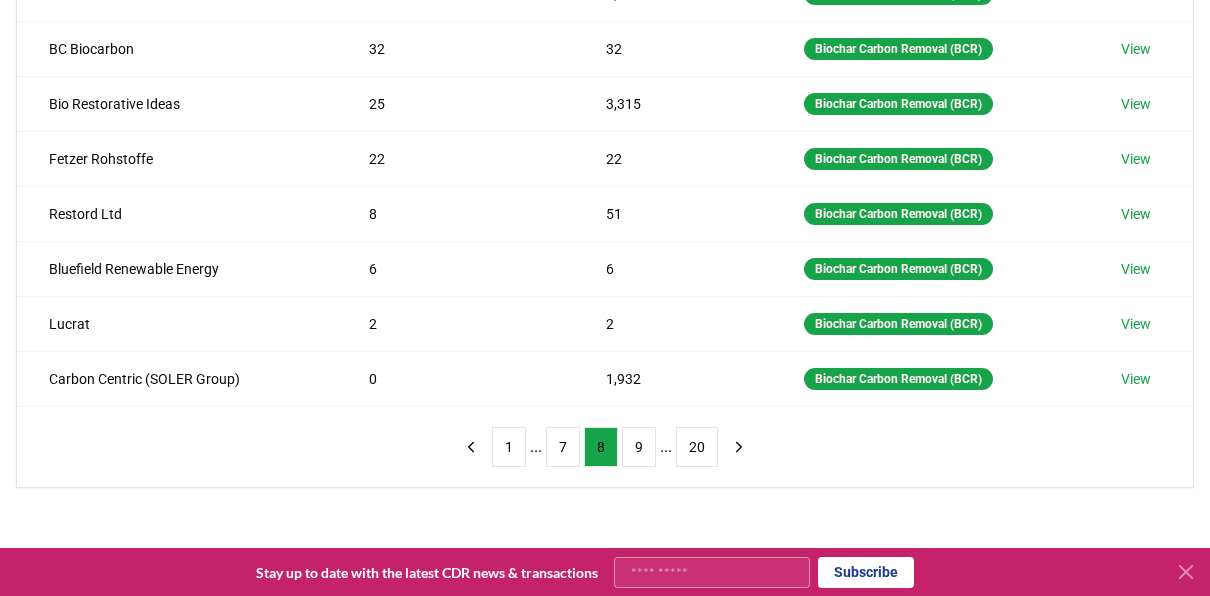 click on "9" at bounding box center [639, 447] 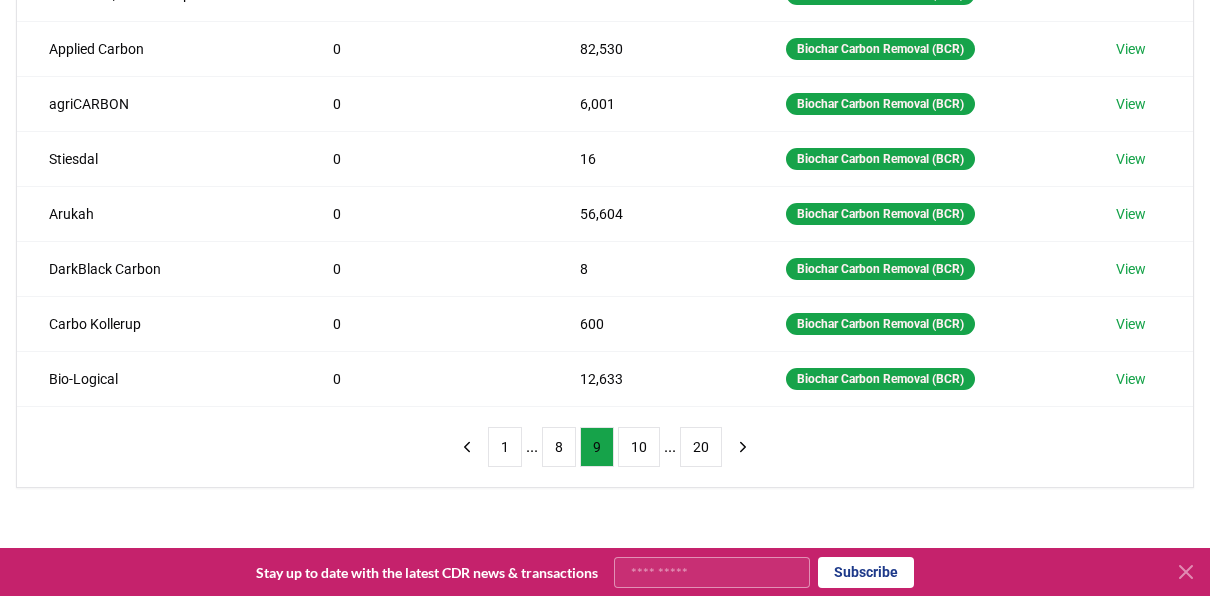 click on "10" at bounding box center [639, 447] 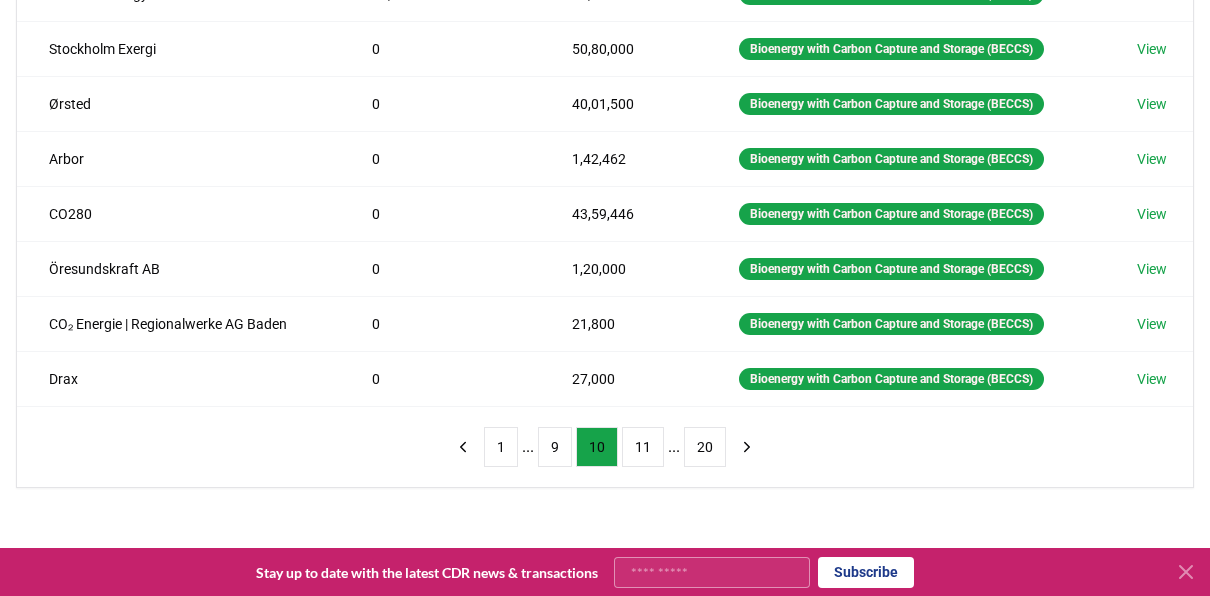 click on "11" at bounding box center [643, 447] 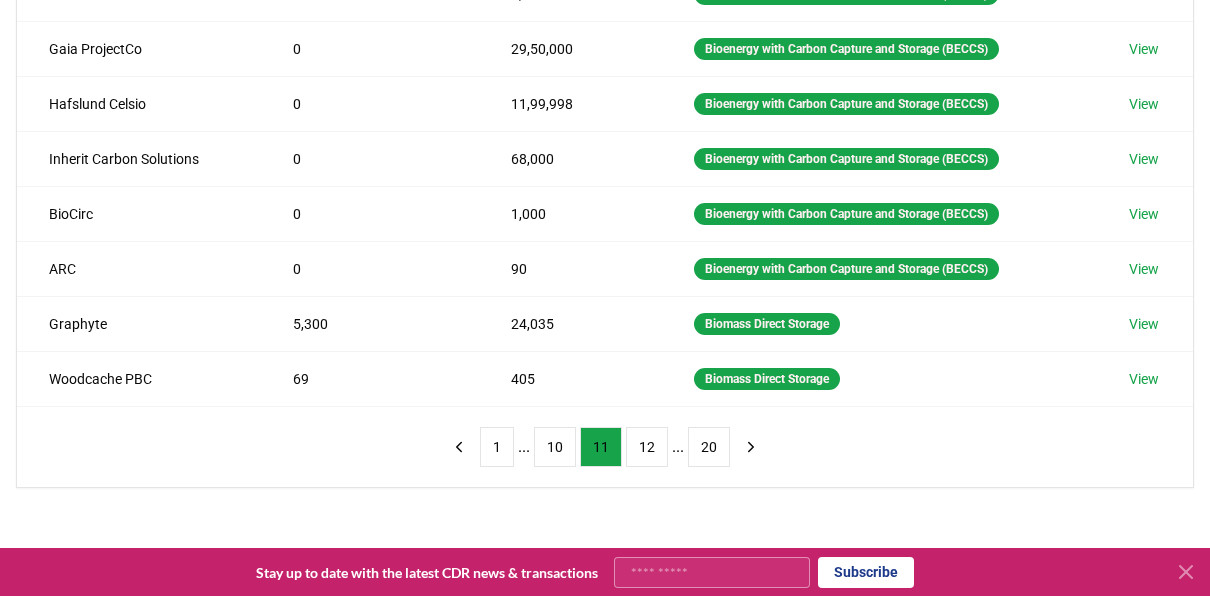 click on "12" at bounding box center (647, 447) 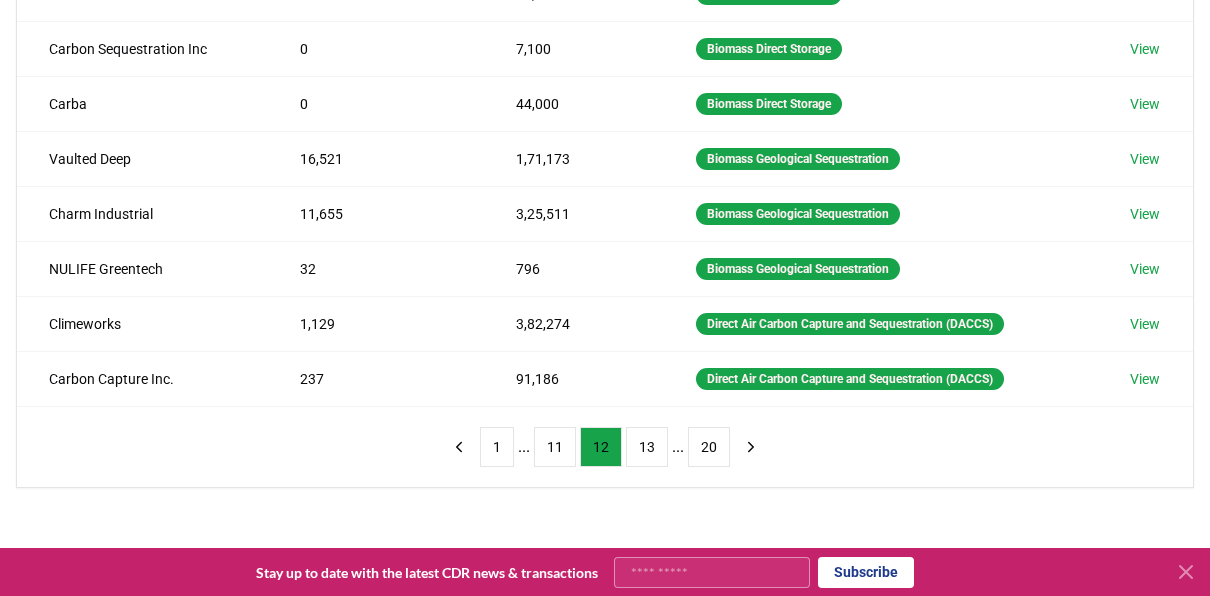 click on "13" at bounding box center [647, 447] 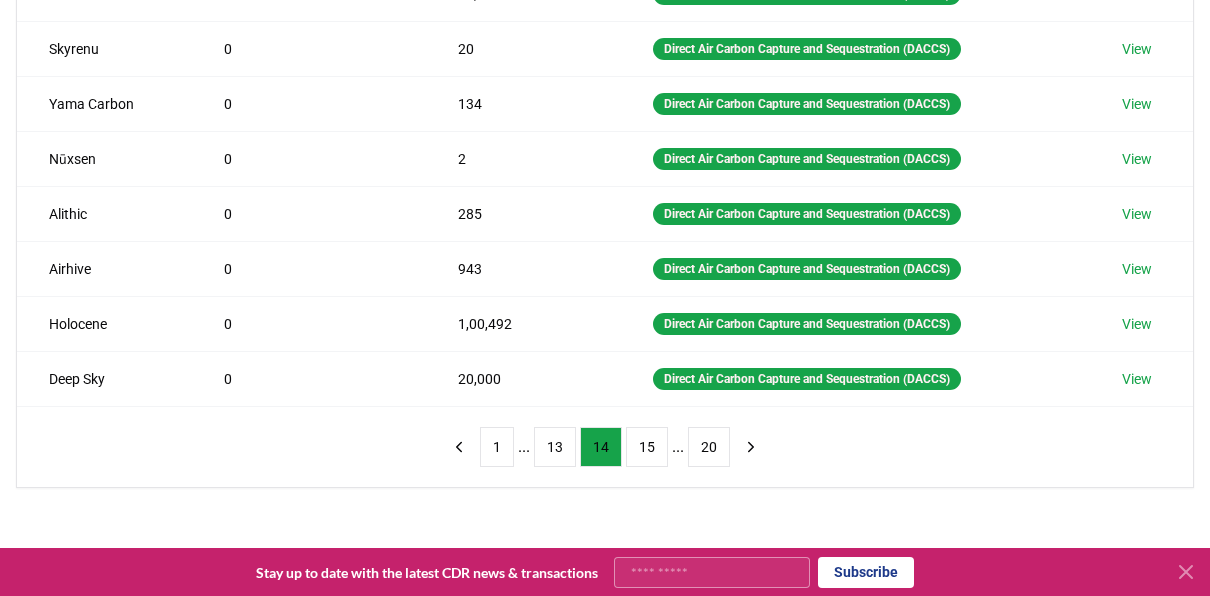 click on "15" at bounding box center [647, 447] 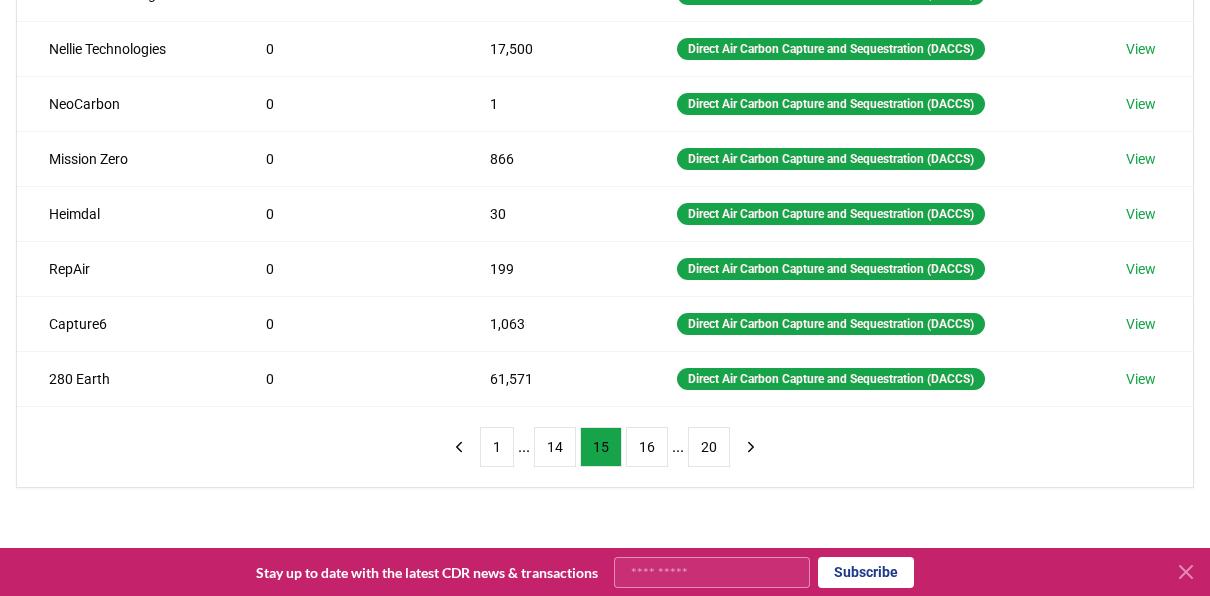 click on "16" at bounding box center [647, 447] 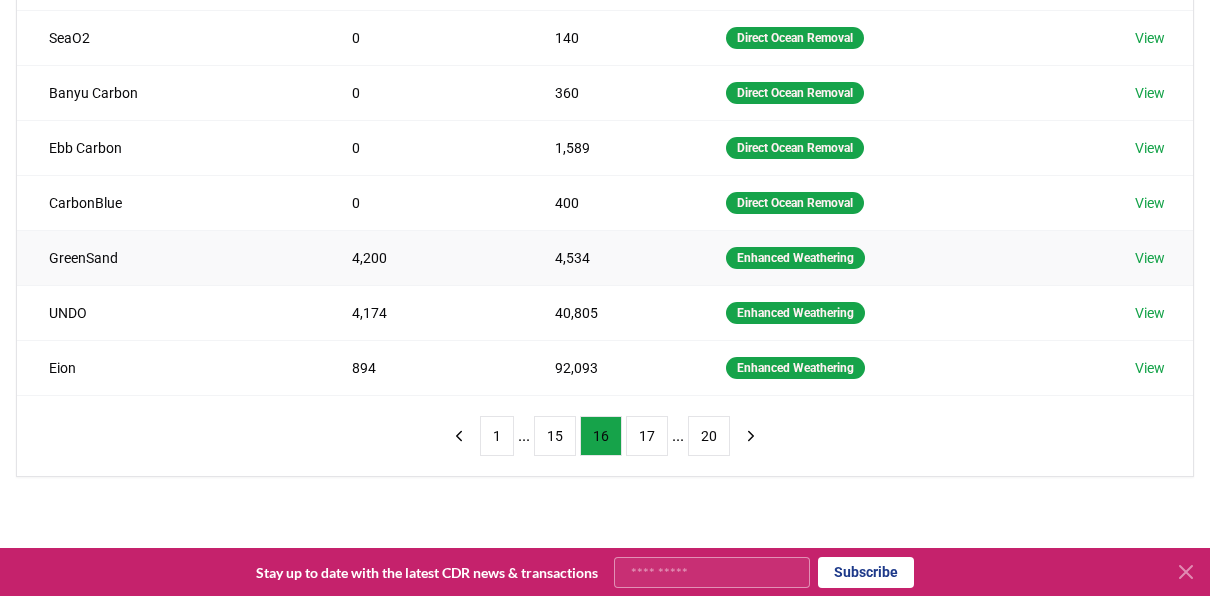 scroll, scrollTop: 477, scrollLeft: 0, axis: vertical 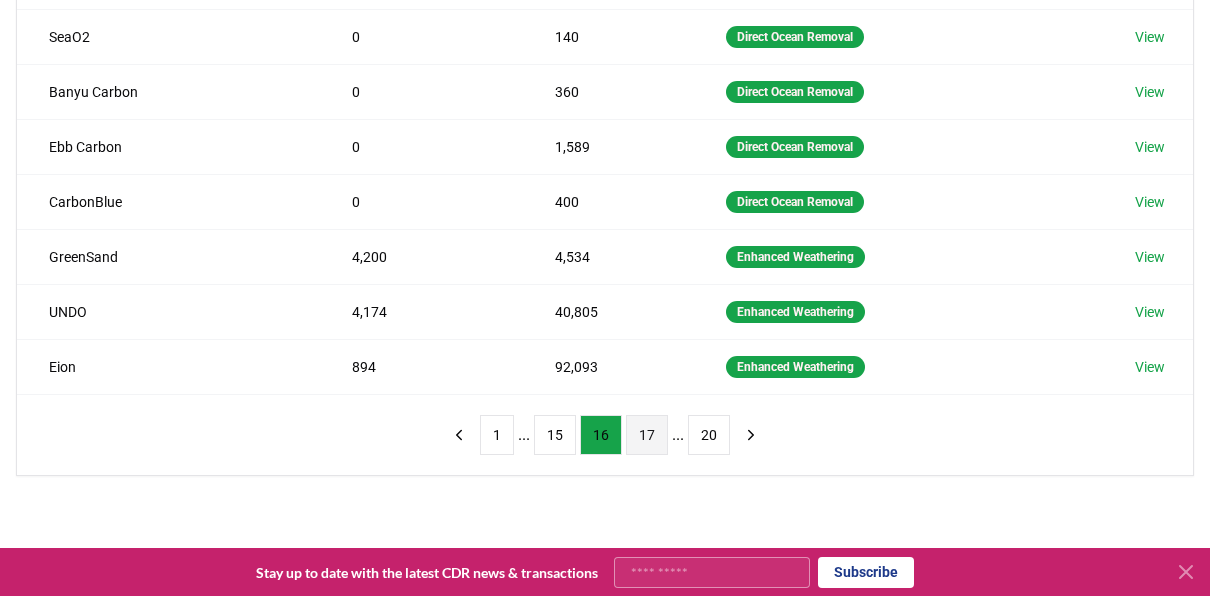 click on "17" at bounding box center (647, 435) 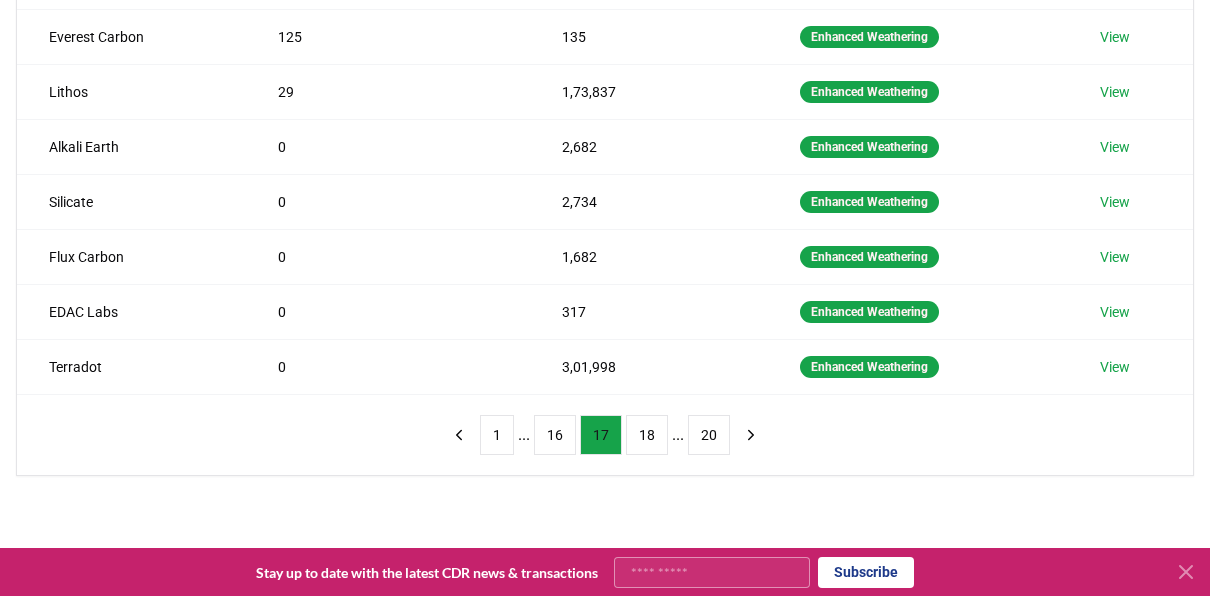 click on "18" at bounding box center (647, 435) 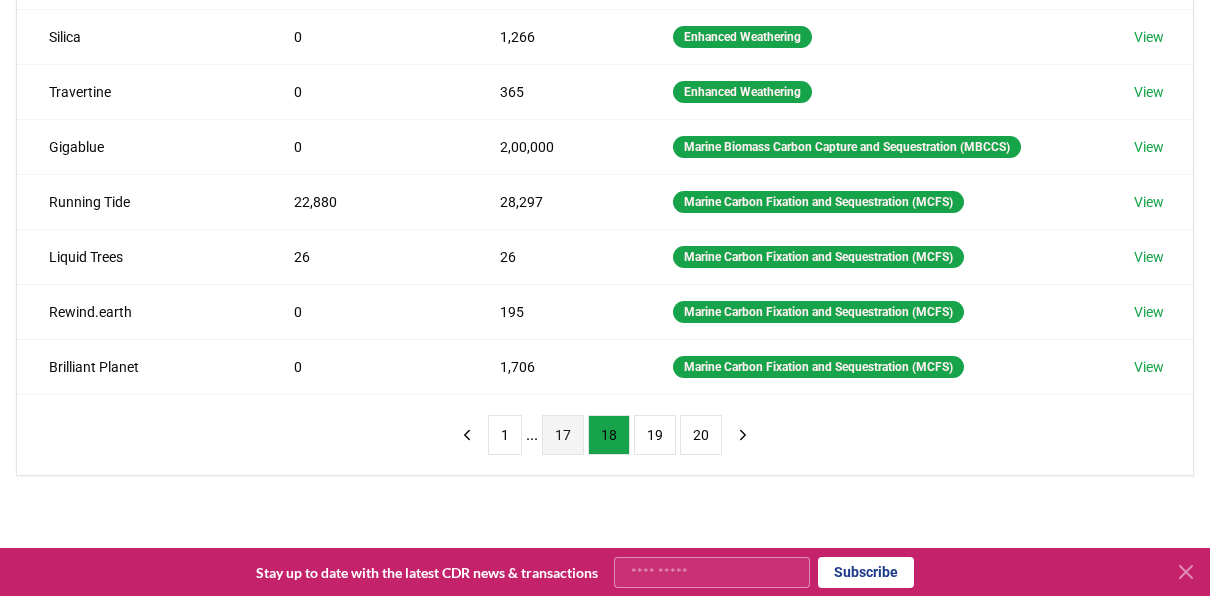 click on "19" at bounding box center [655, 435] 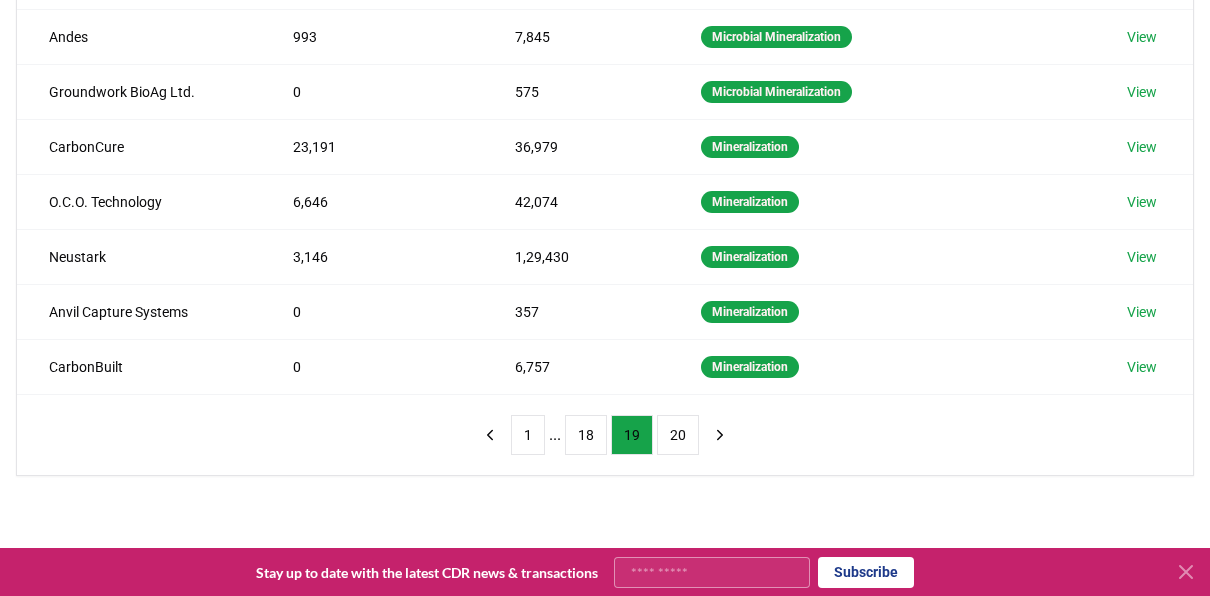 click on "1 ... 18 19 20" at bounding box center [605, 435] 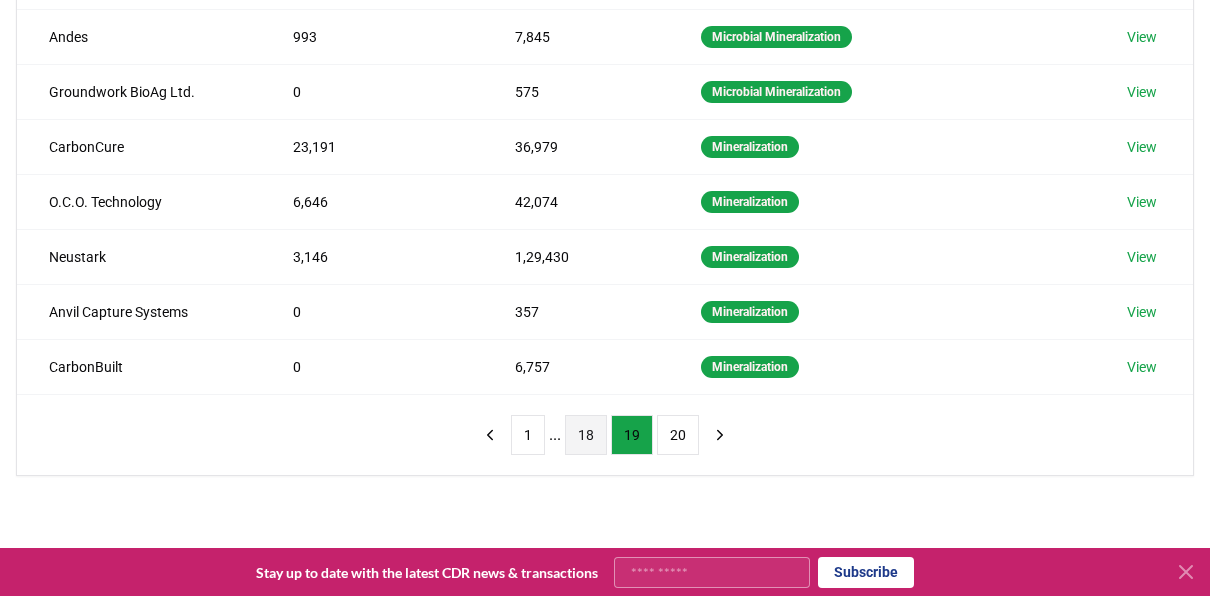 click on "18" at bounding box center (586, 435) 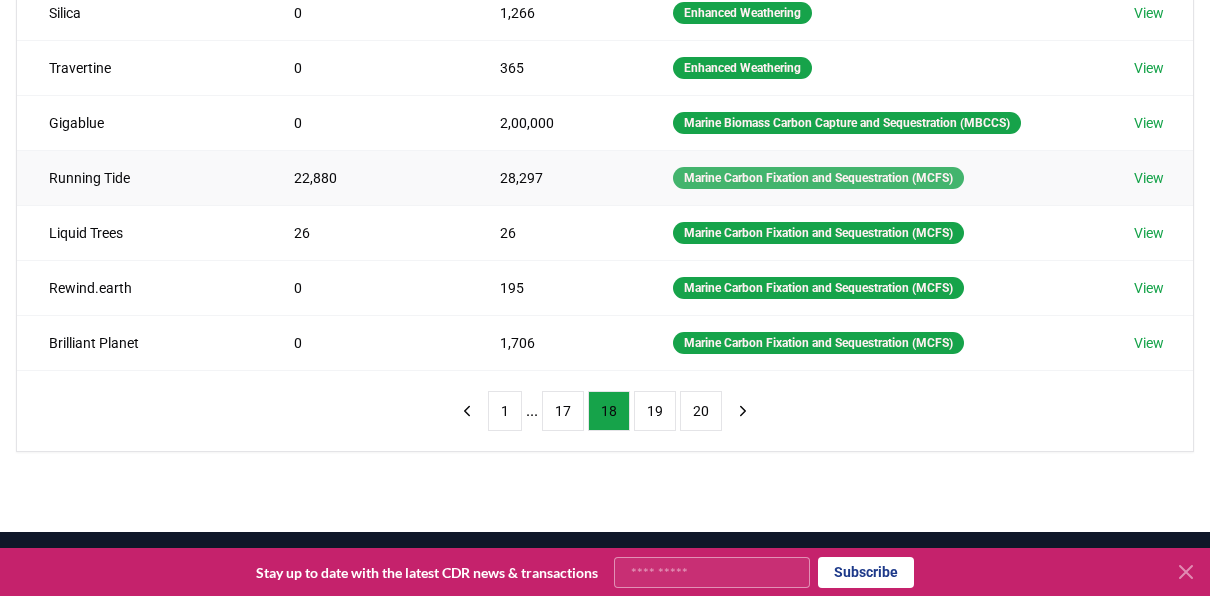 scroll, scrollTop: 505, scrollLeft: 0, axis: vertical 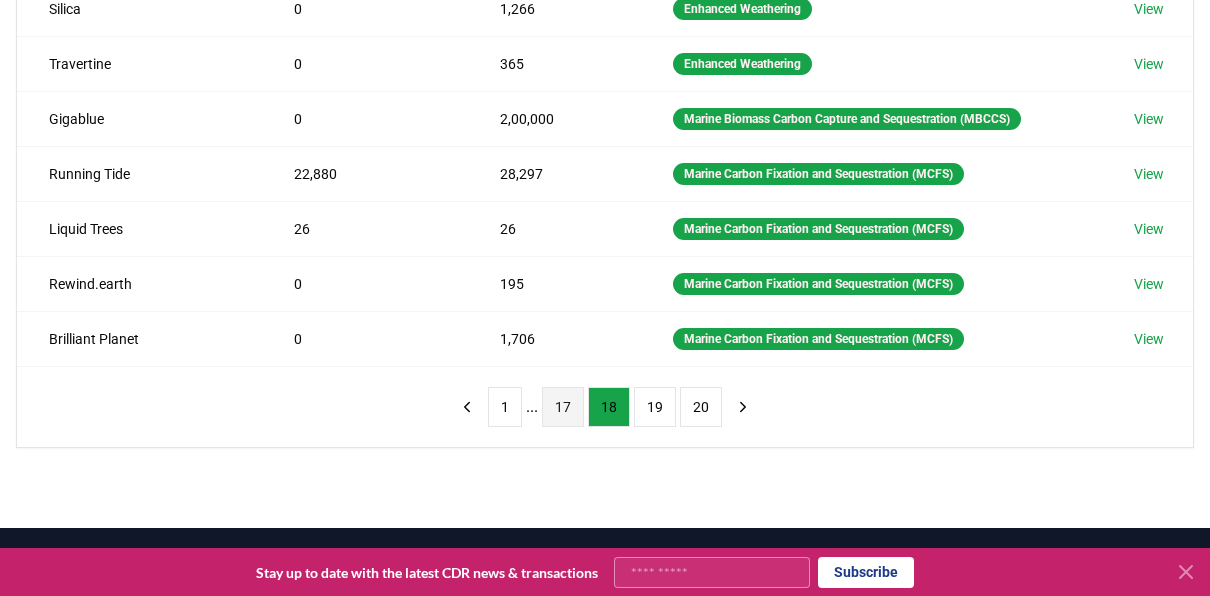 click on "17" at bounding box center [563, 407] 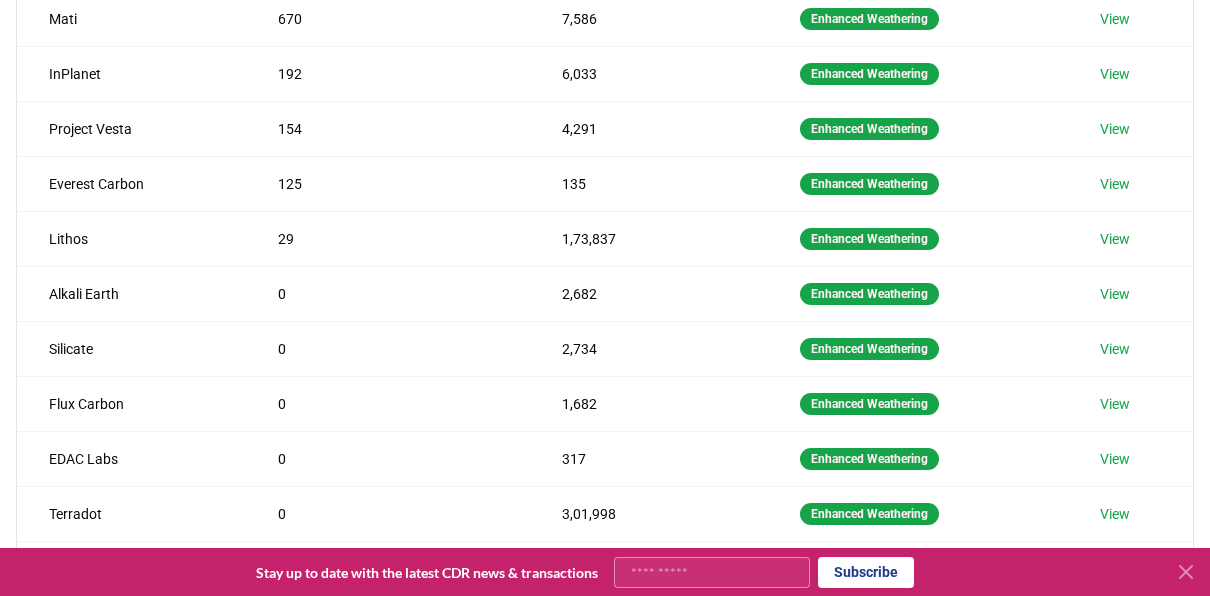 scroll, scrollTop: 329, scrollLeft: 0, axis: vertical 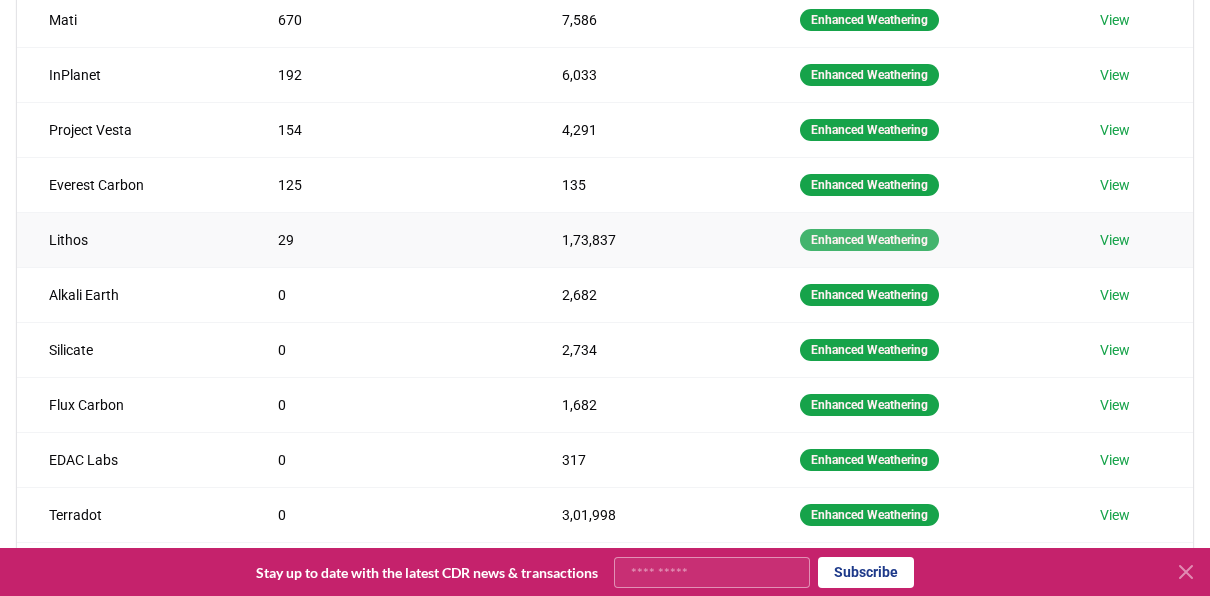 click on "Enhanced Weathering" at bounding box center [869, 240] 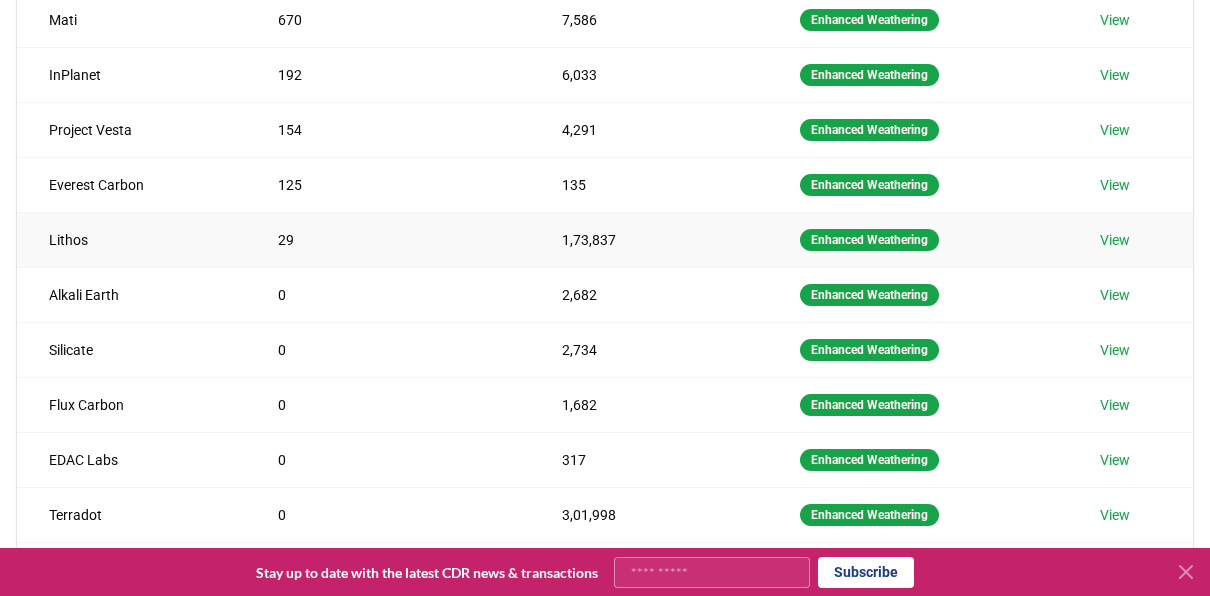 click on "View" at bounding box center [1115, 240] 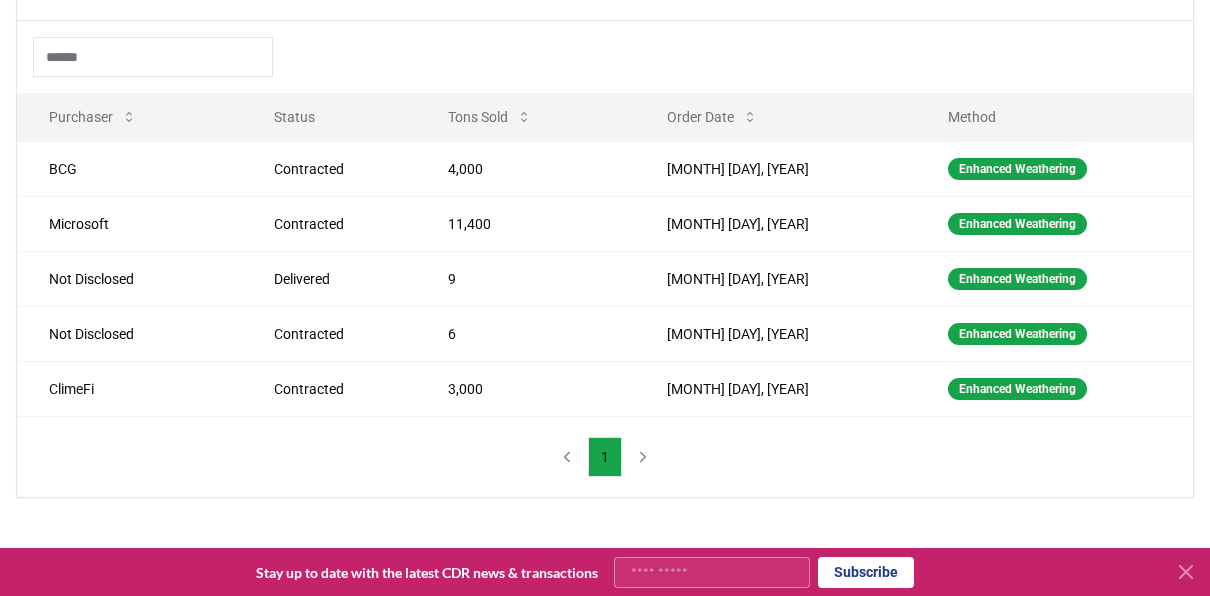 scroll, scrollTop: 797, scrollLeft: 0, axis: vertical 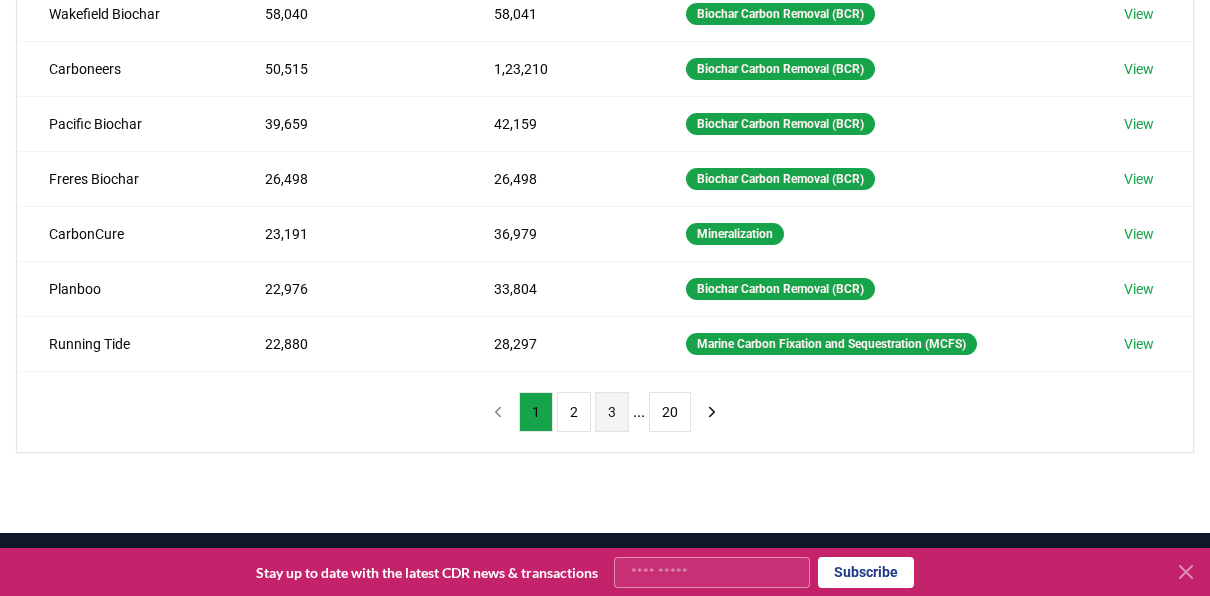 click on "3" at bounding box center [612, 412] 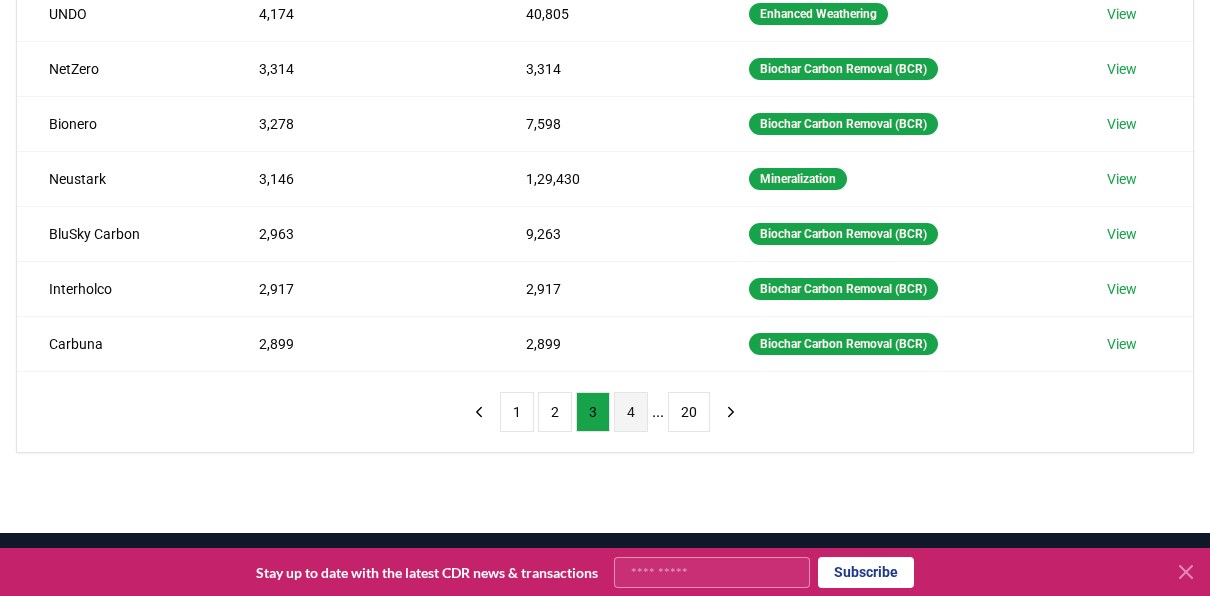 click on "4" at bounding box center (631, 412) 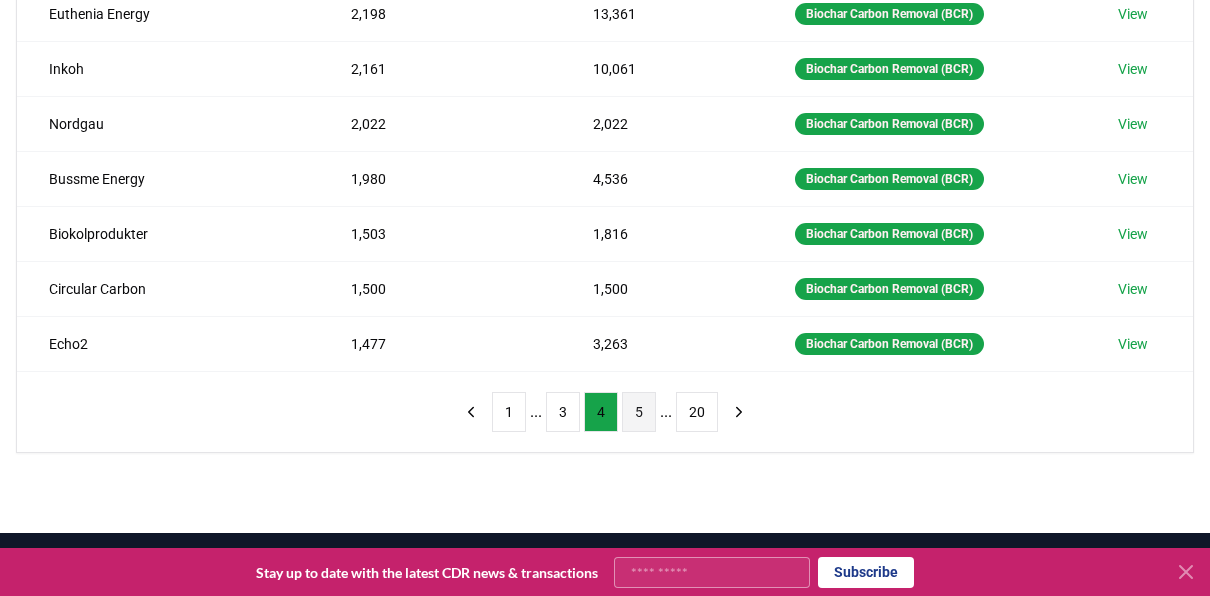 click on "5" at bounding box center [639, 412] 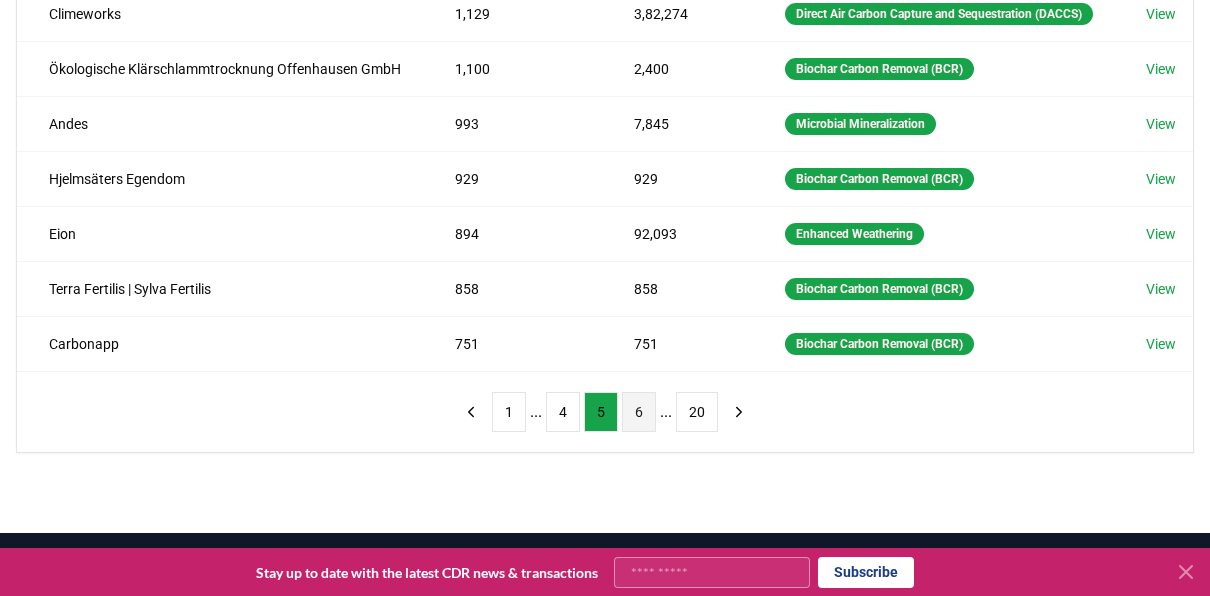 click on "6" at bounding box center (639, 412) 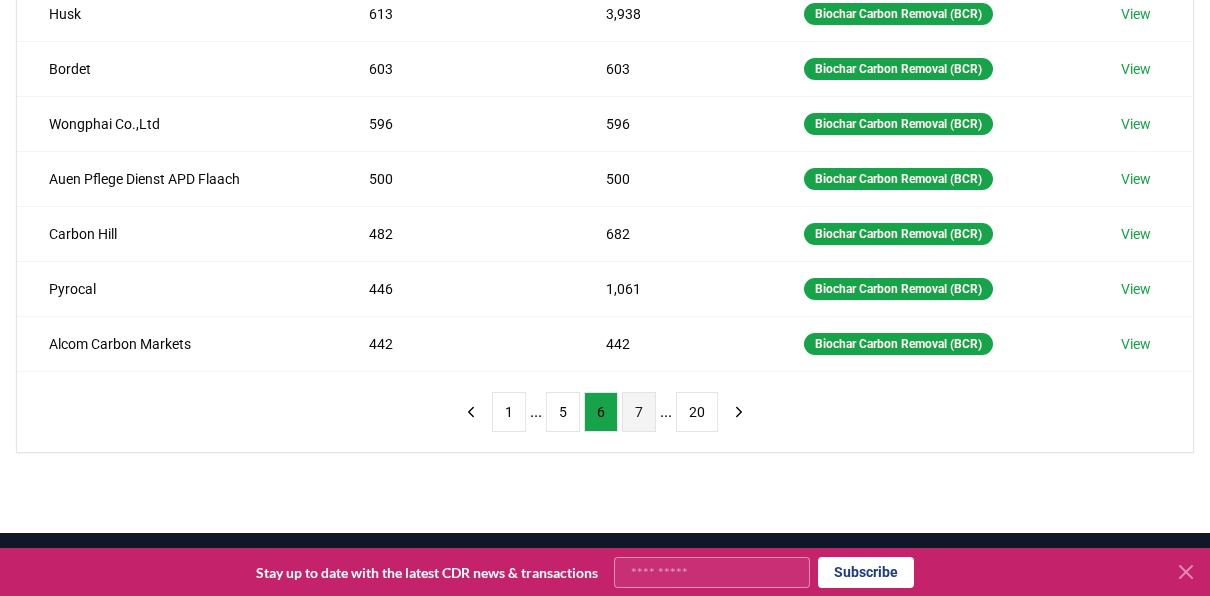click on "7" at bounding box center (639, 412) 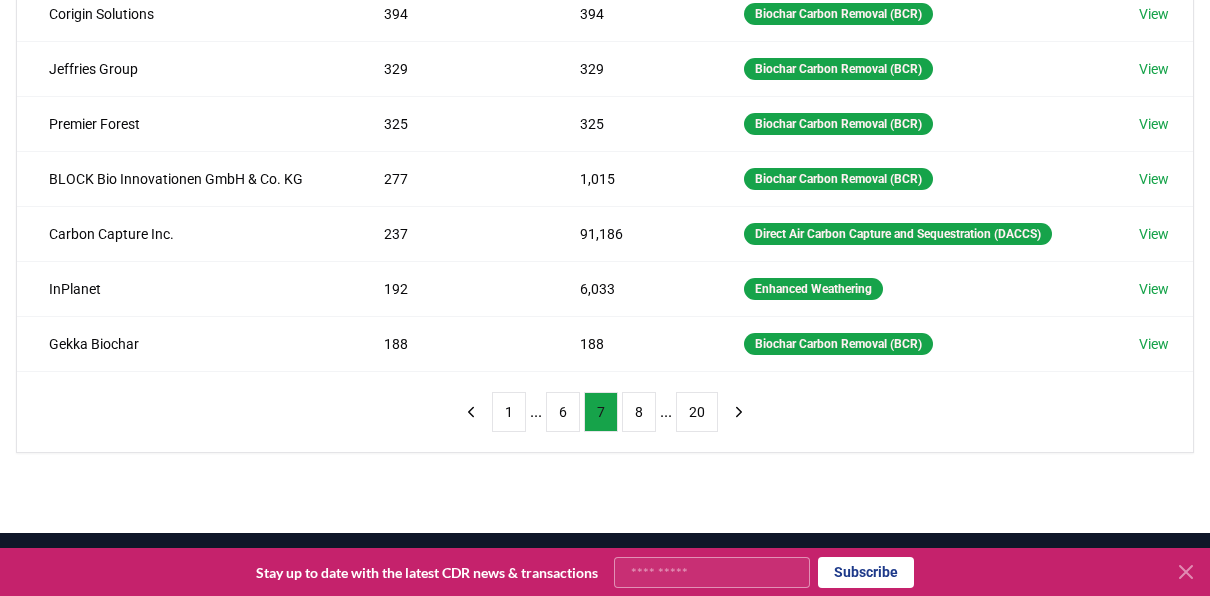 click on "8" at bounding box center [639, 412] 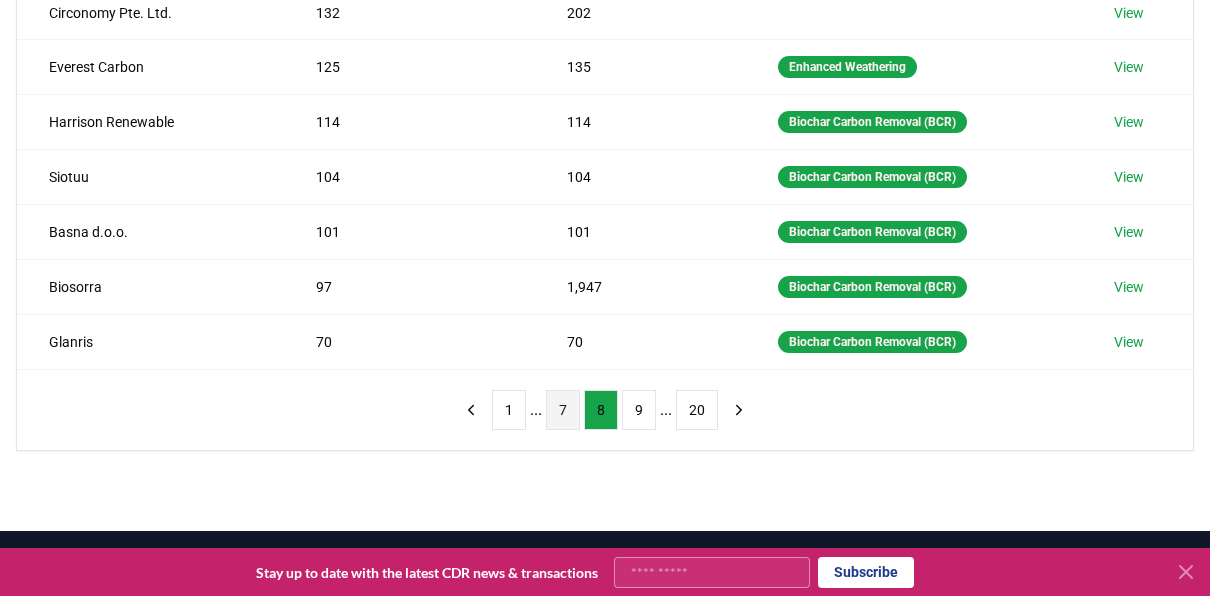 click on "9" at bounding box center [639, 410] 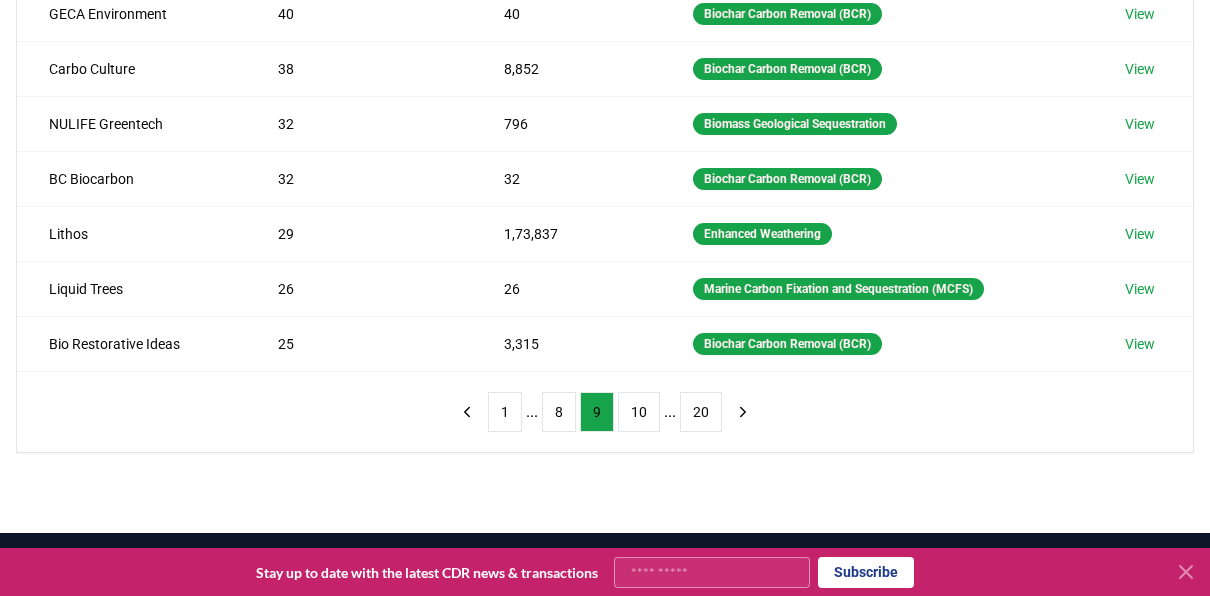 click on "10" at bounding box center [639, 412] 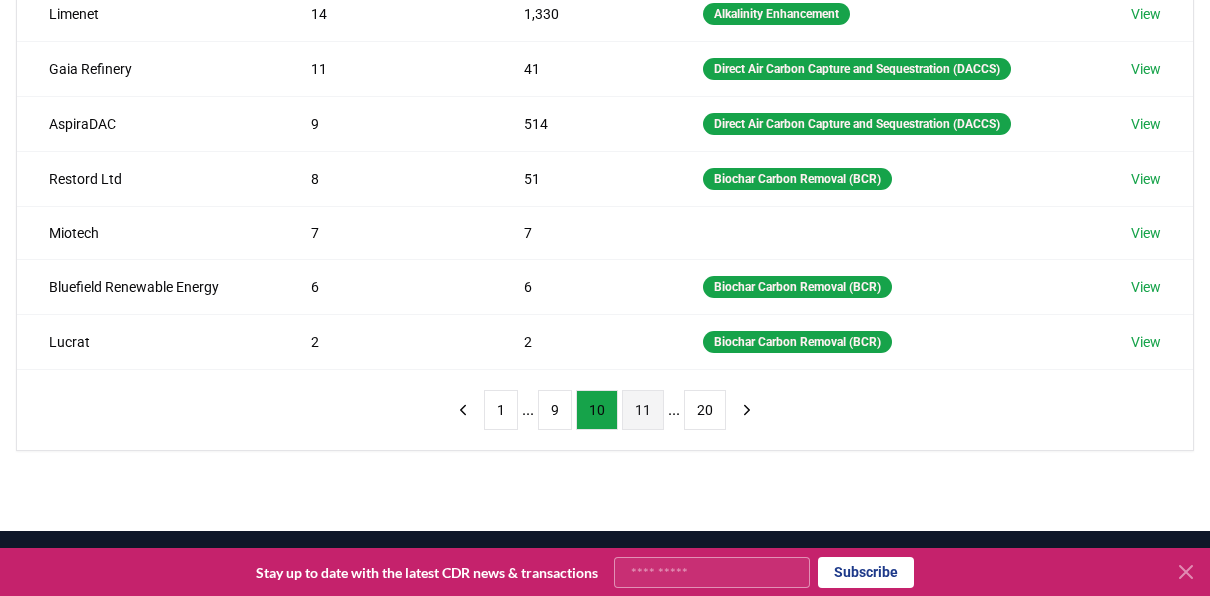click on "11" at bounding box center [643, 410] 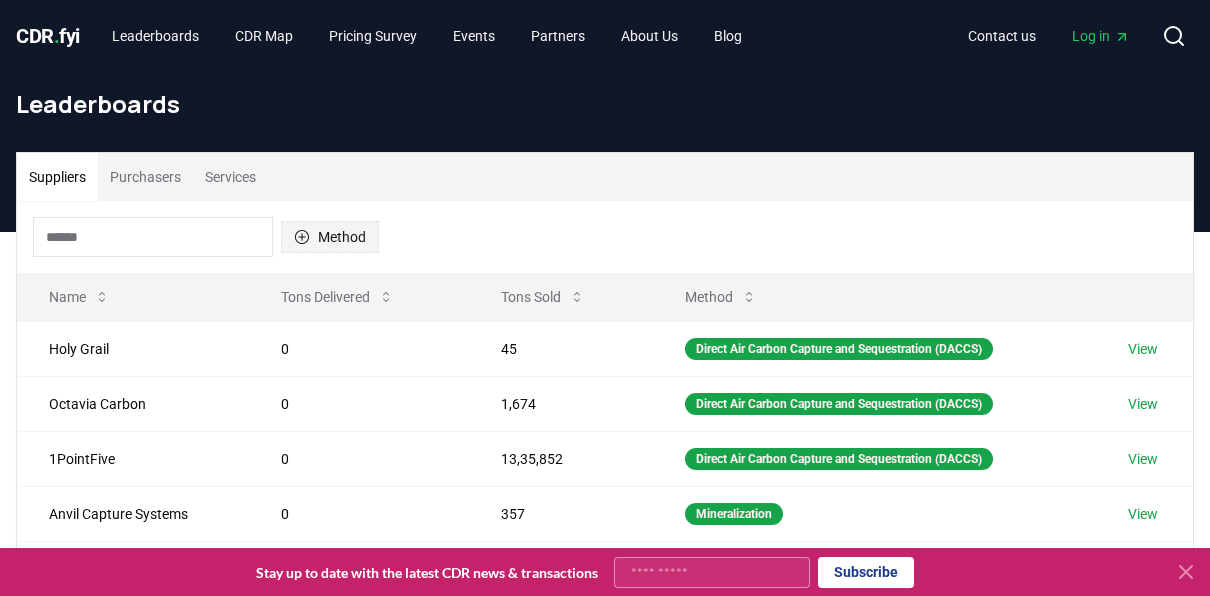 click on "Method" at bounding box center (330, 237) 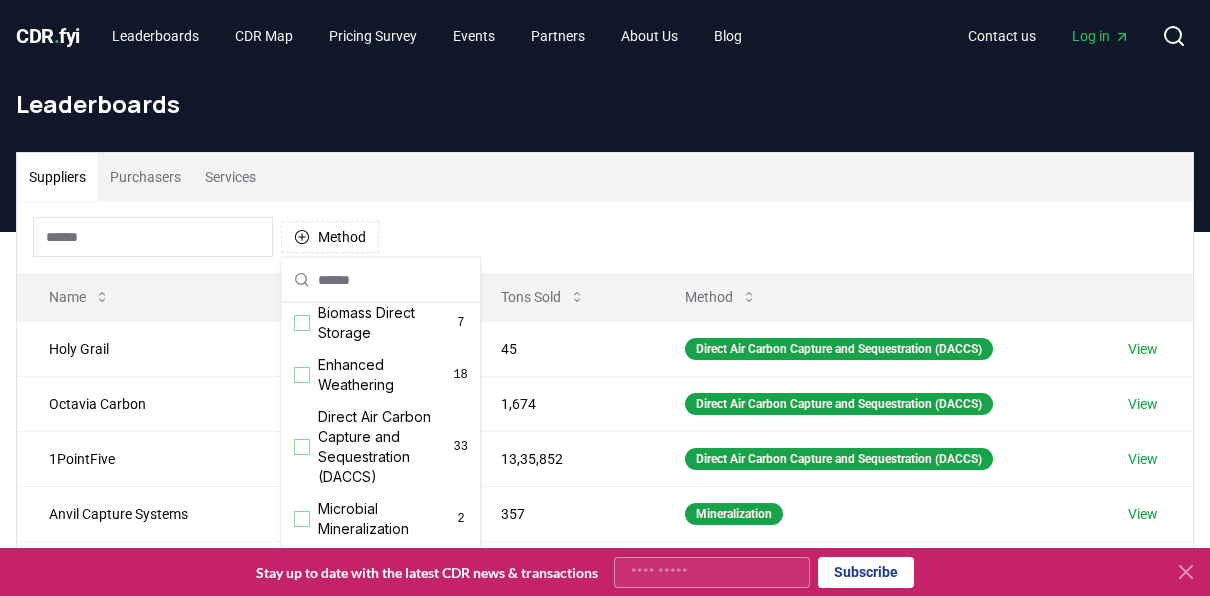 scroll, scrollTop: 314, scrollLeft: 0, axis: vertical 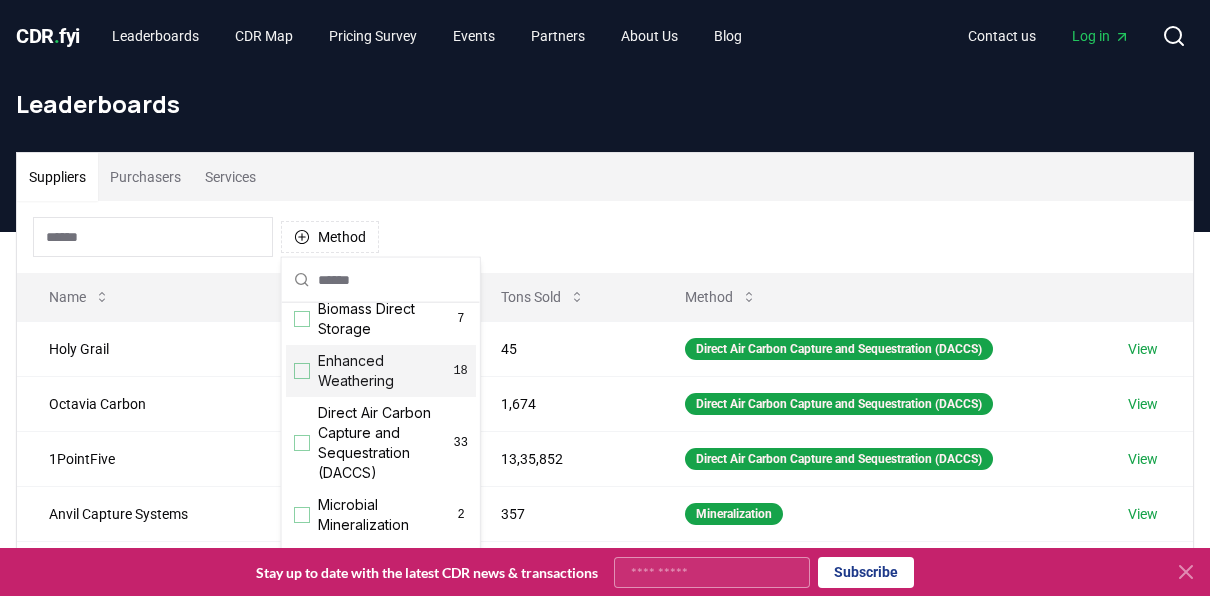 click on "Enhanced Weathering" at bounding box center [385, 371] 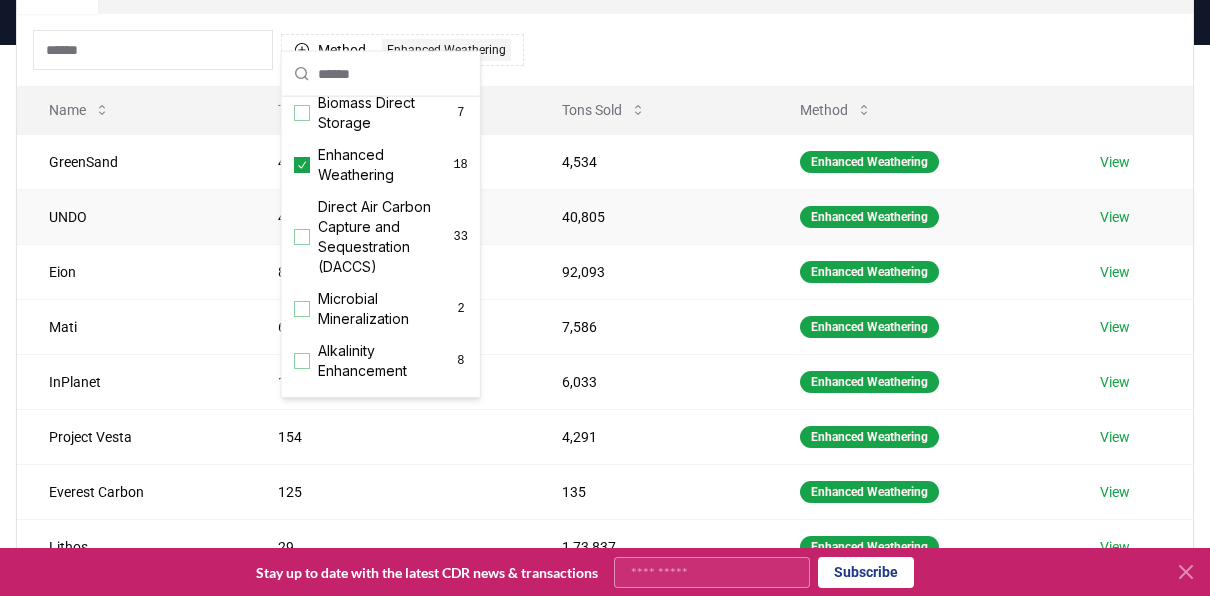 scroll, scrollTop: 186, scrollLeft: 0, axis: vertical 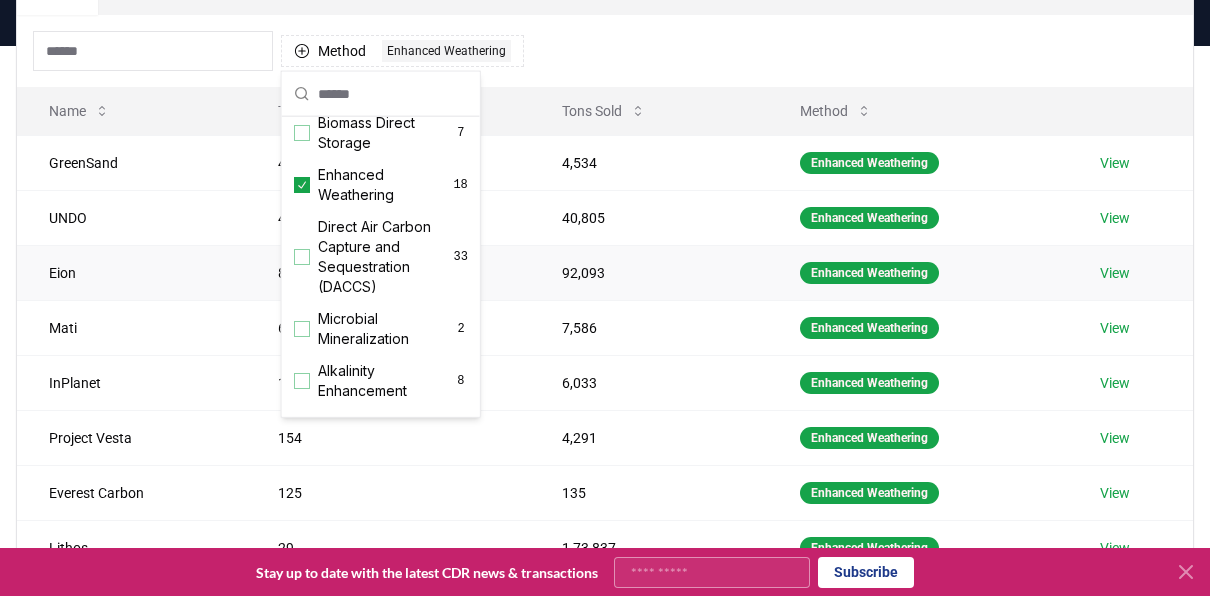 click on "View" at bounding box center [1115, 273] 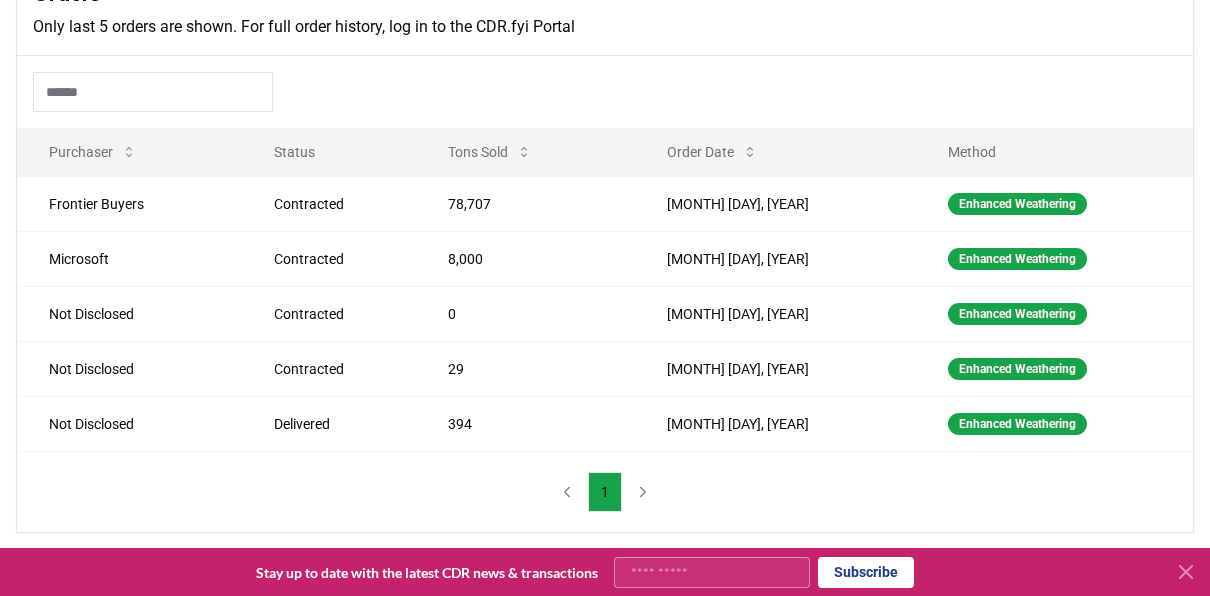 scroll, scrollTop: 679, scrollLeft: 0, axis: vertical 